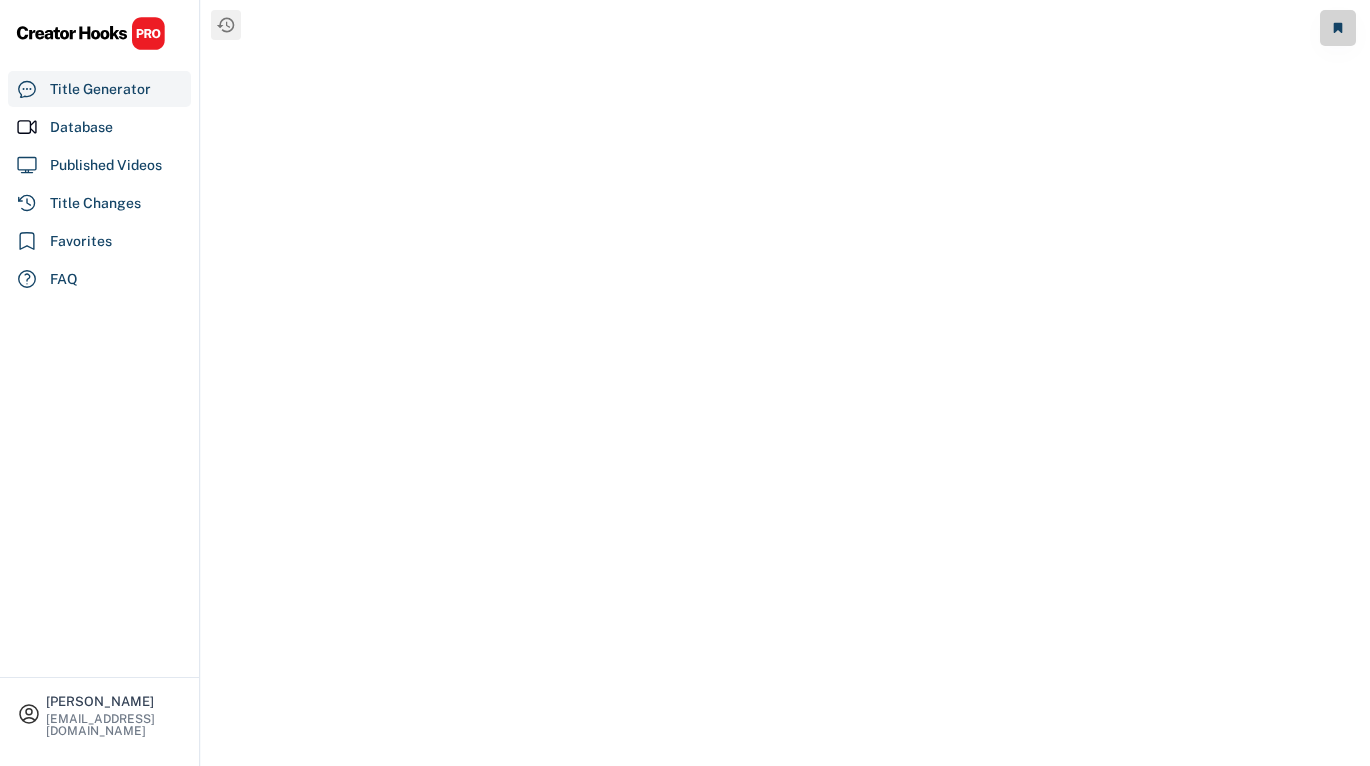 scroll, scrollTop: 0, scrollLeft: 0, axis: both 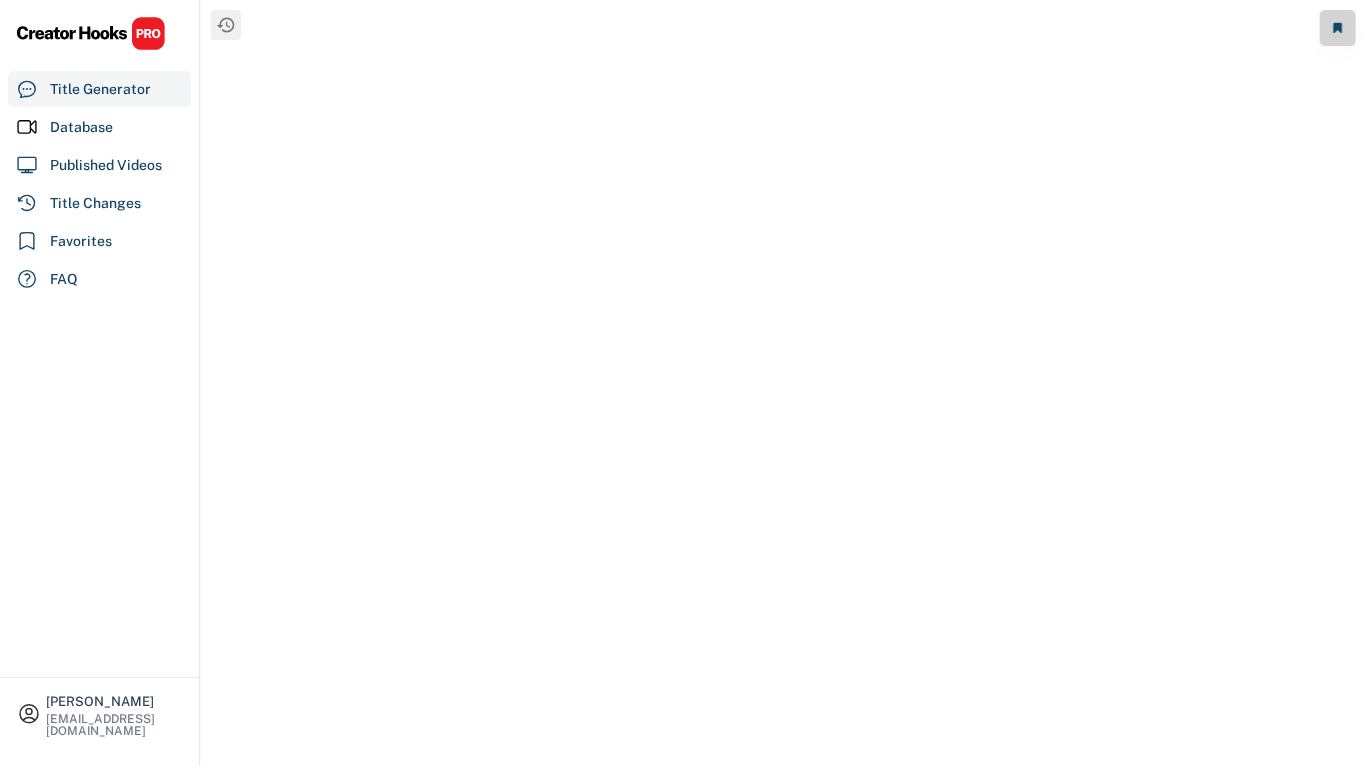 select on "**********" 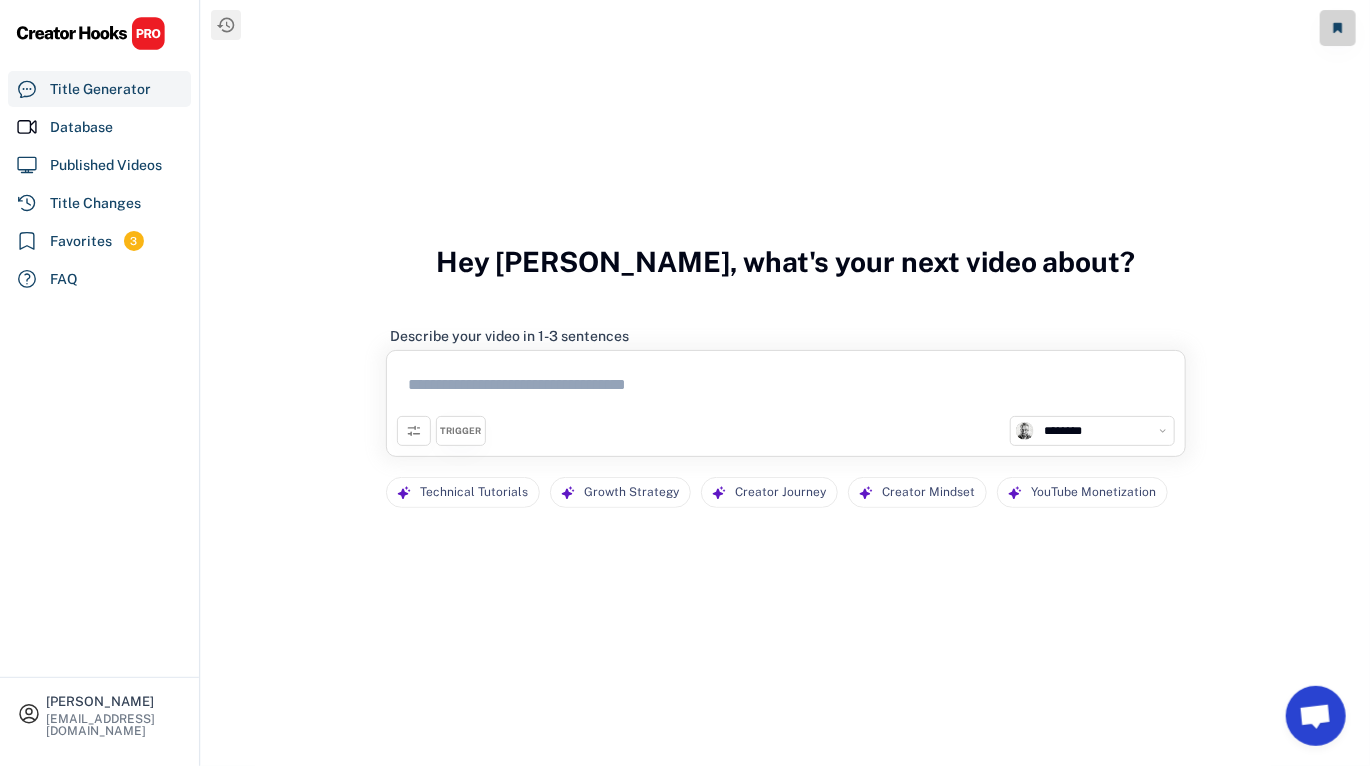click at bounding box center (786, 388) 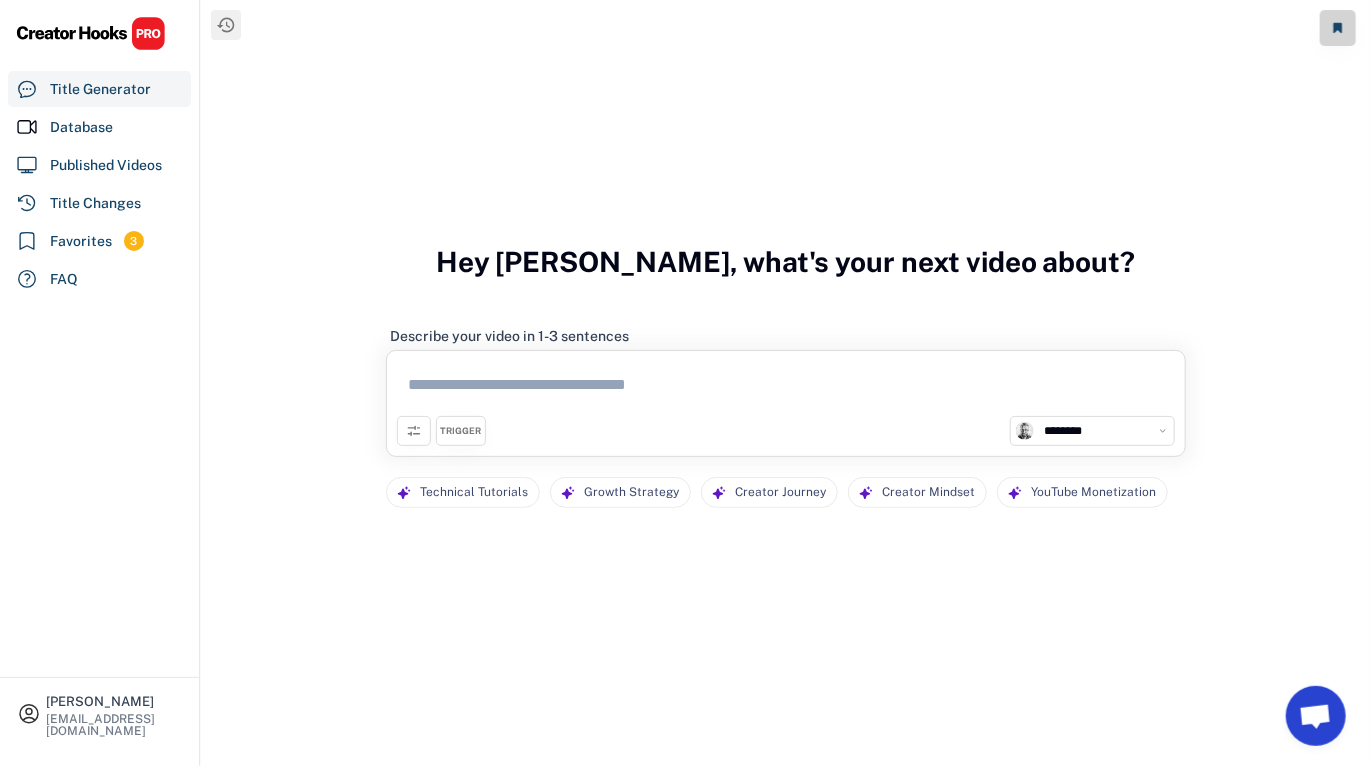 click at bounding box center (786, 388) 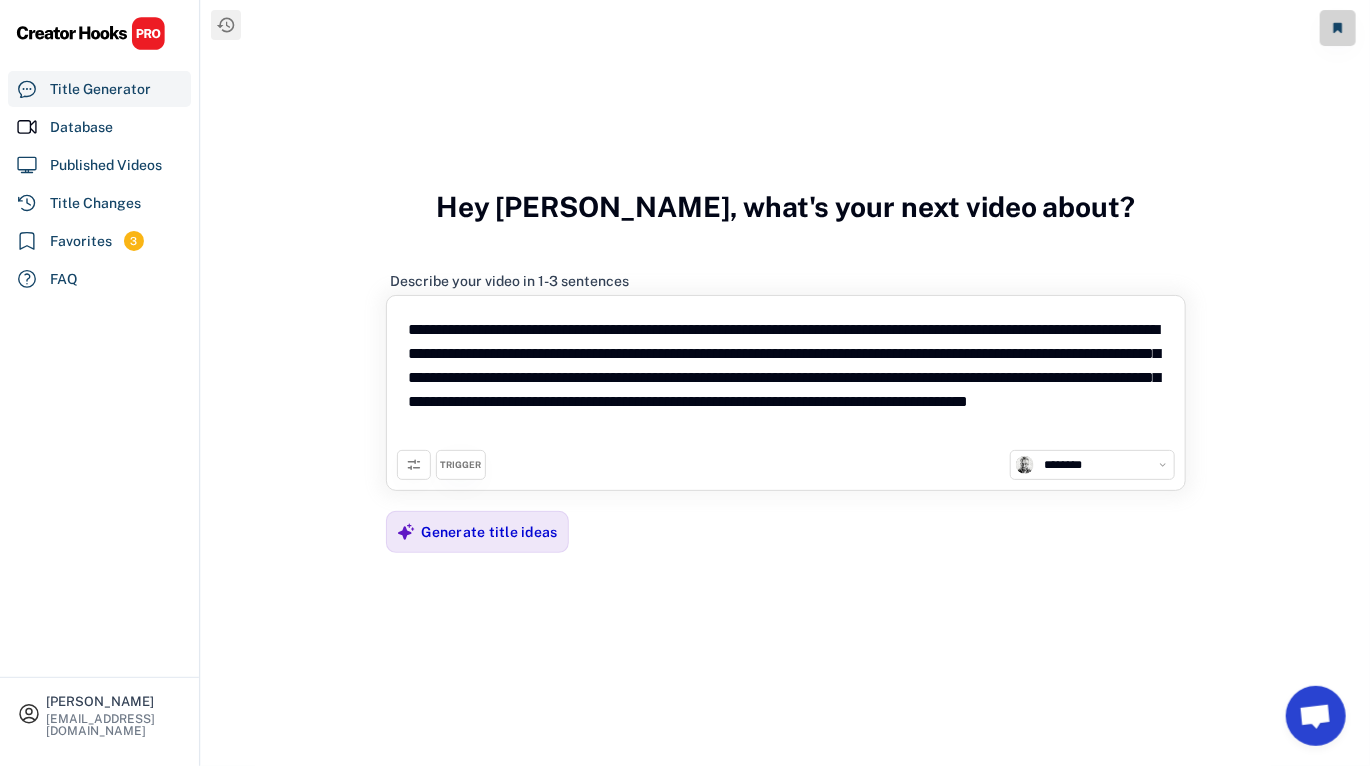 type on "**********" 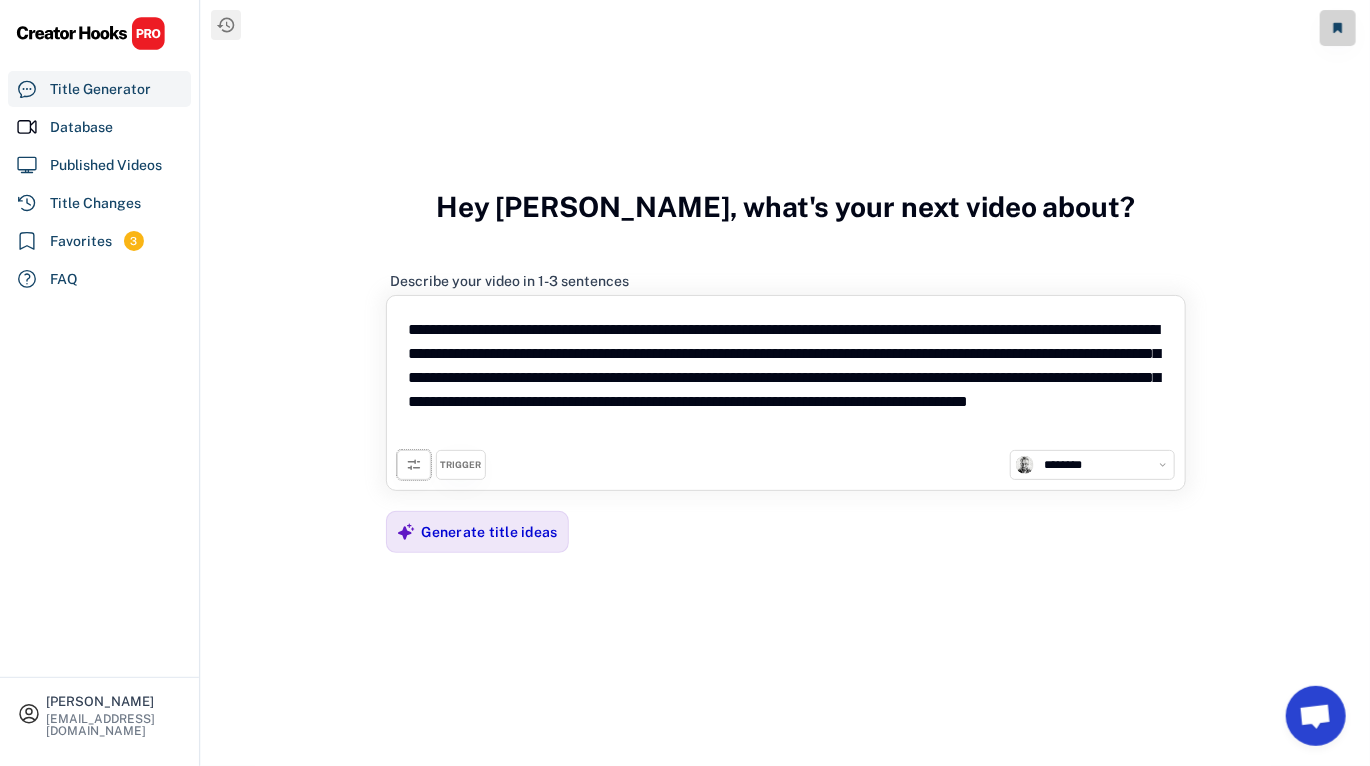 click 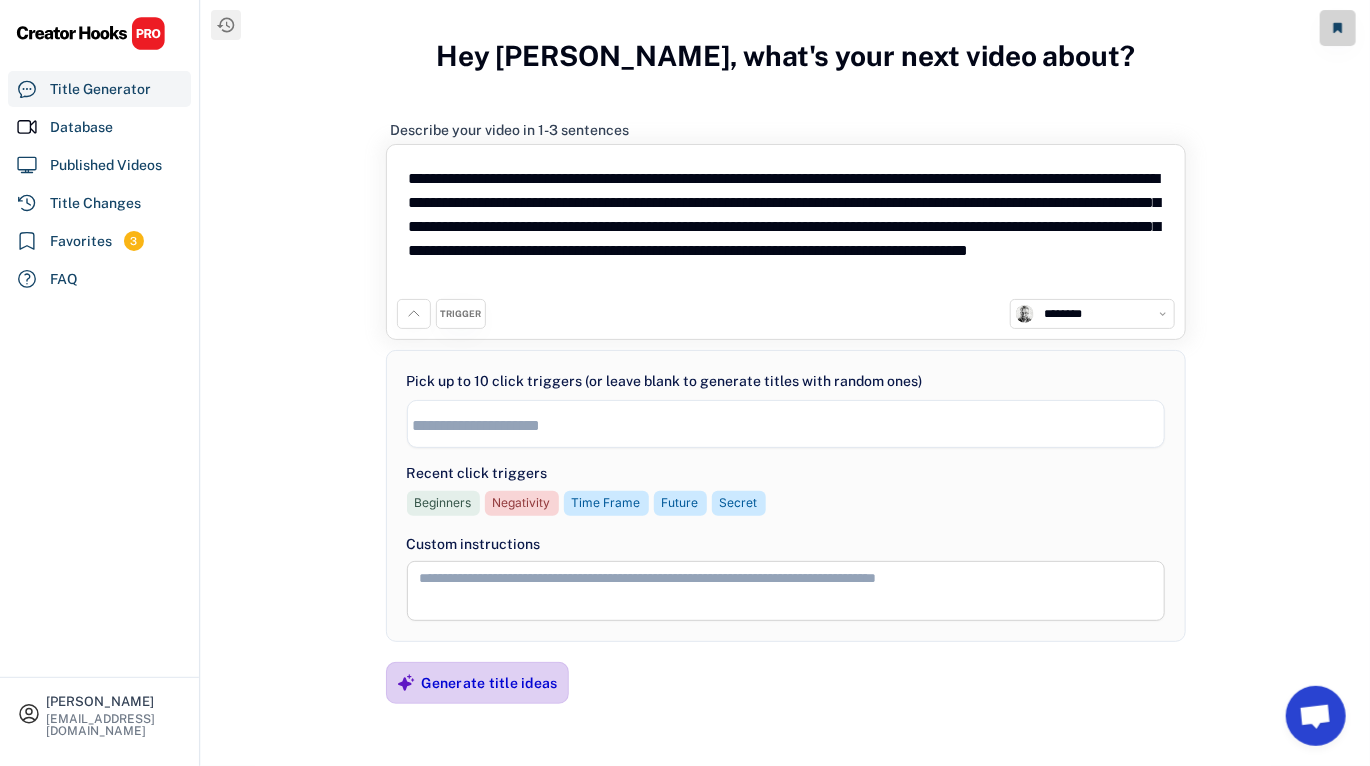 click on "Generate title ideas" at bounding box center [490, 683] 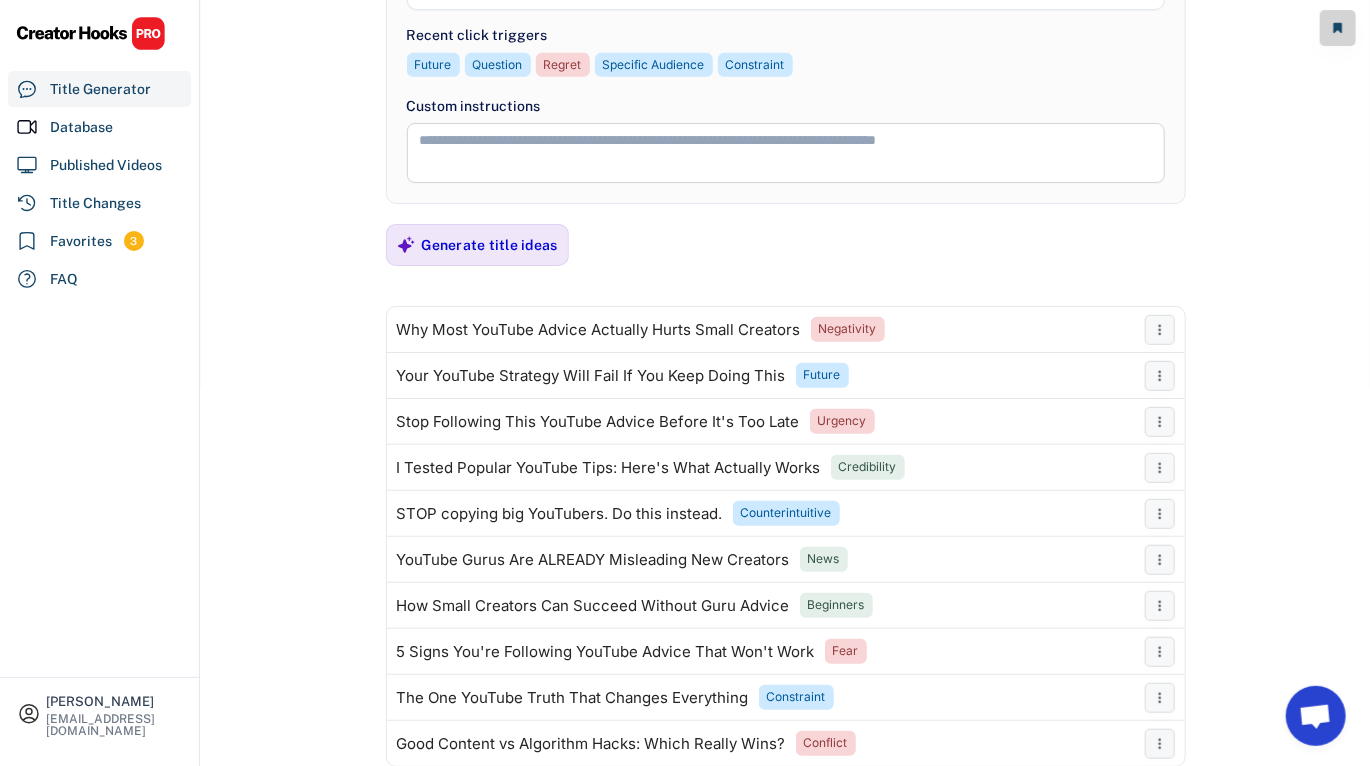 scroll, scrollTop: 466, scrollLeft: 0, axis: vertical 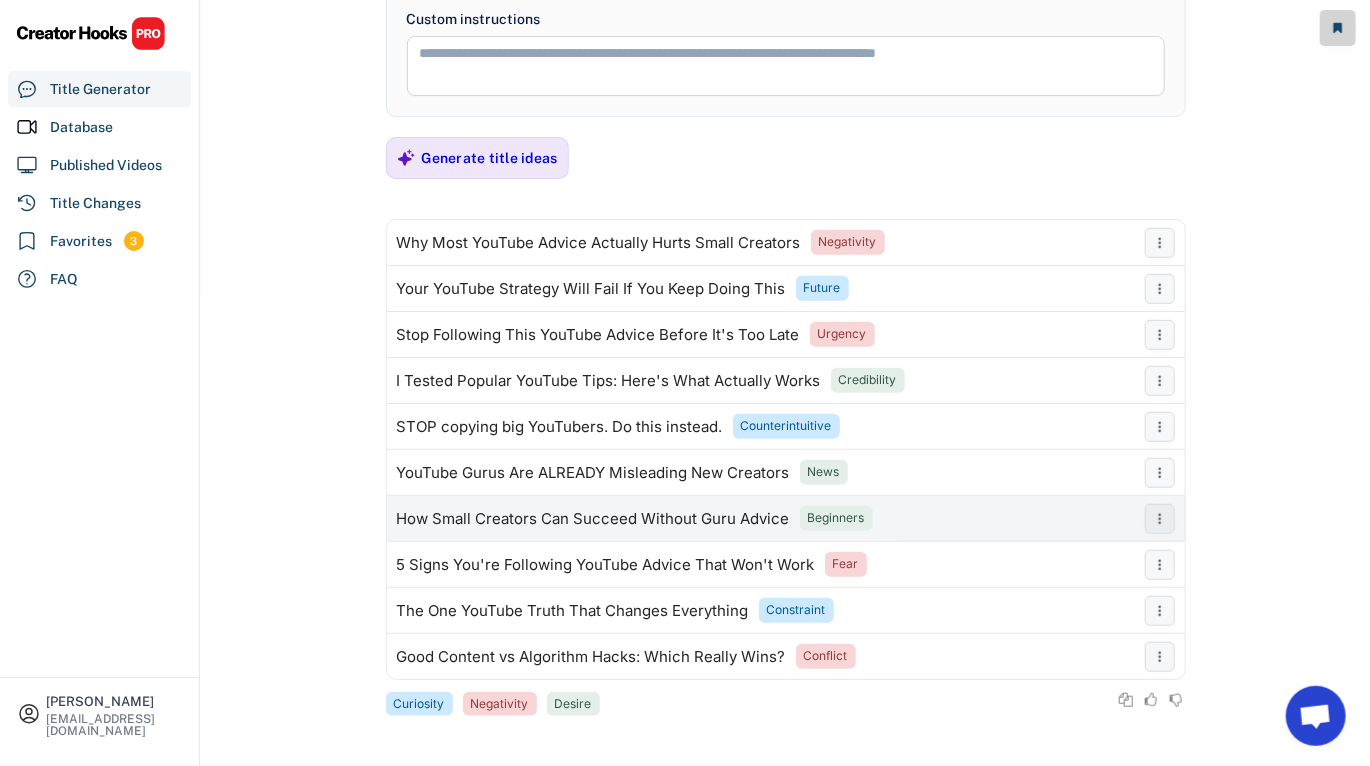 click on "How Small Creators Can Succeed Without Guru Advice" at bounding box center [593, 519] 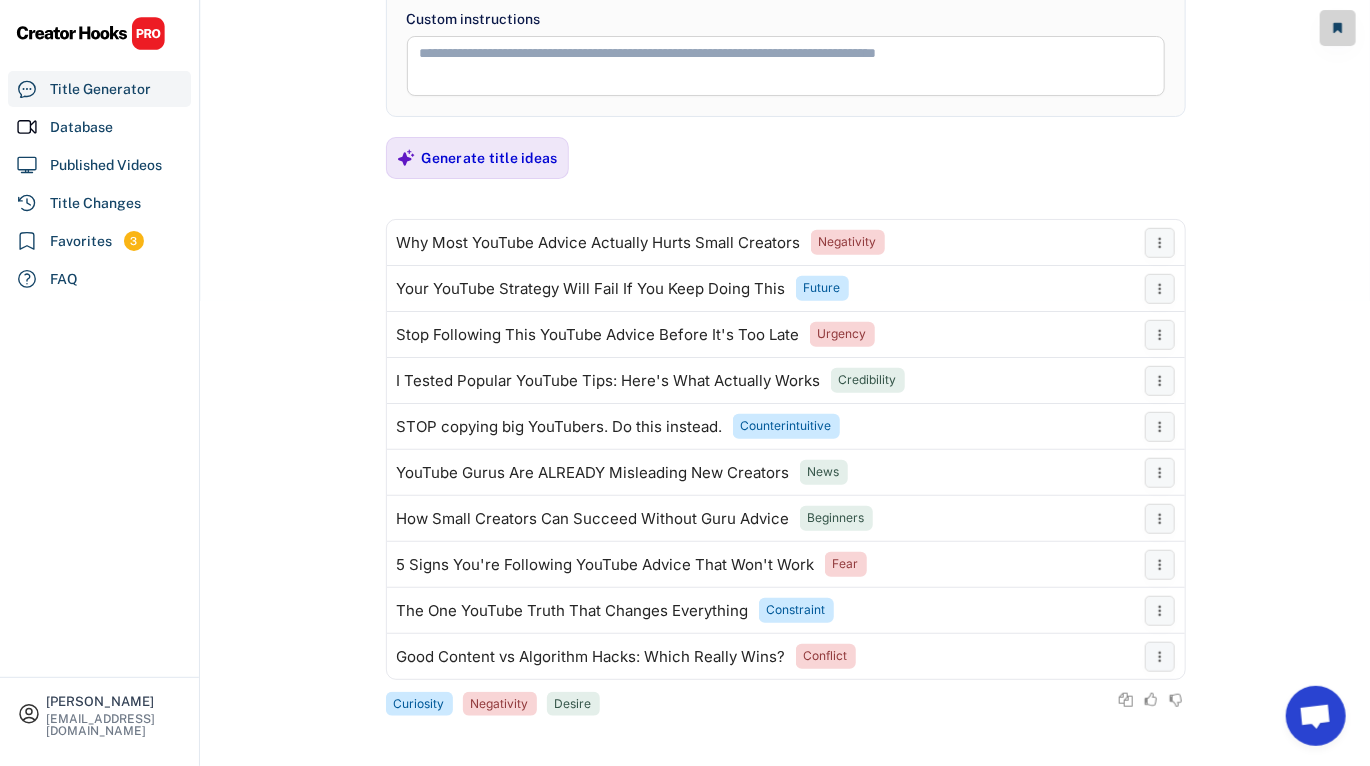 click on "**********" at bounding box center [685, -83] 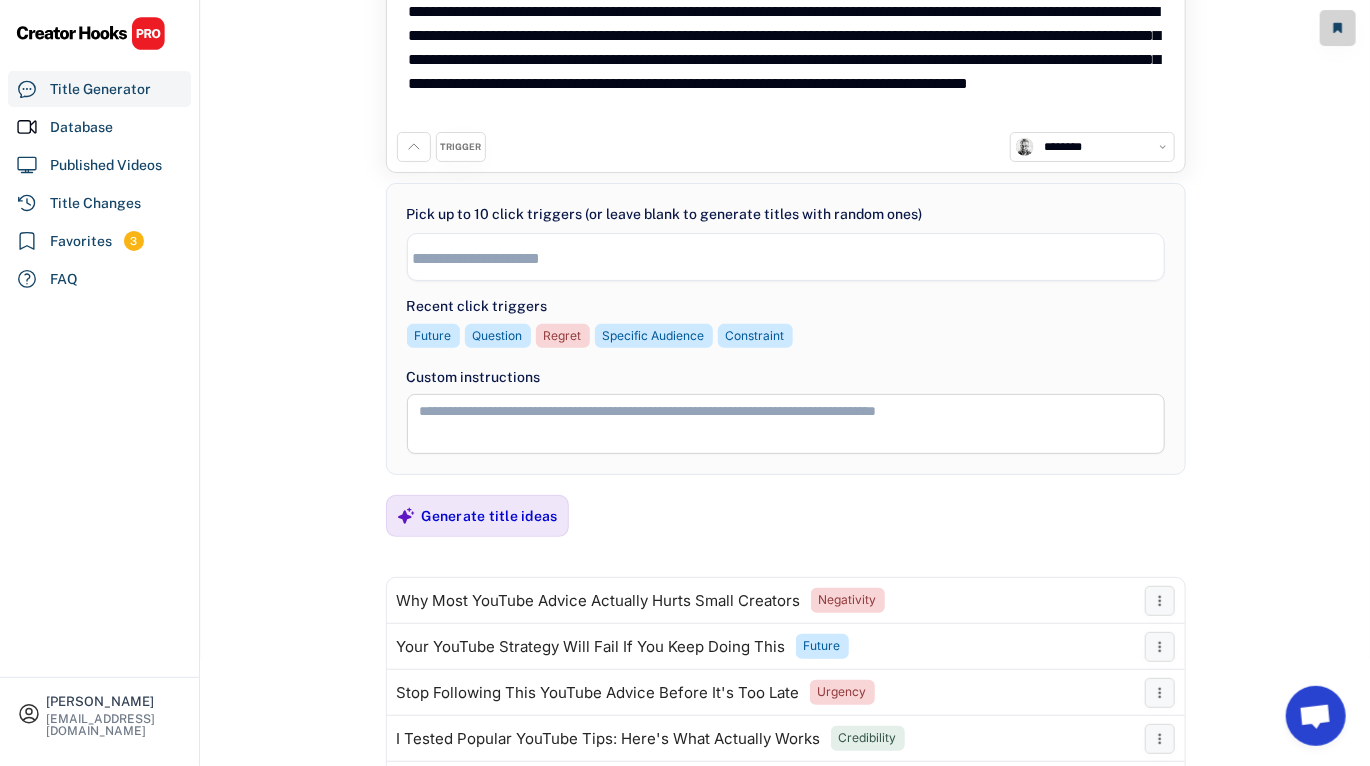 scroll, scrollTop: 22, scrollLeft: 0, axis: vertical 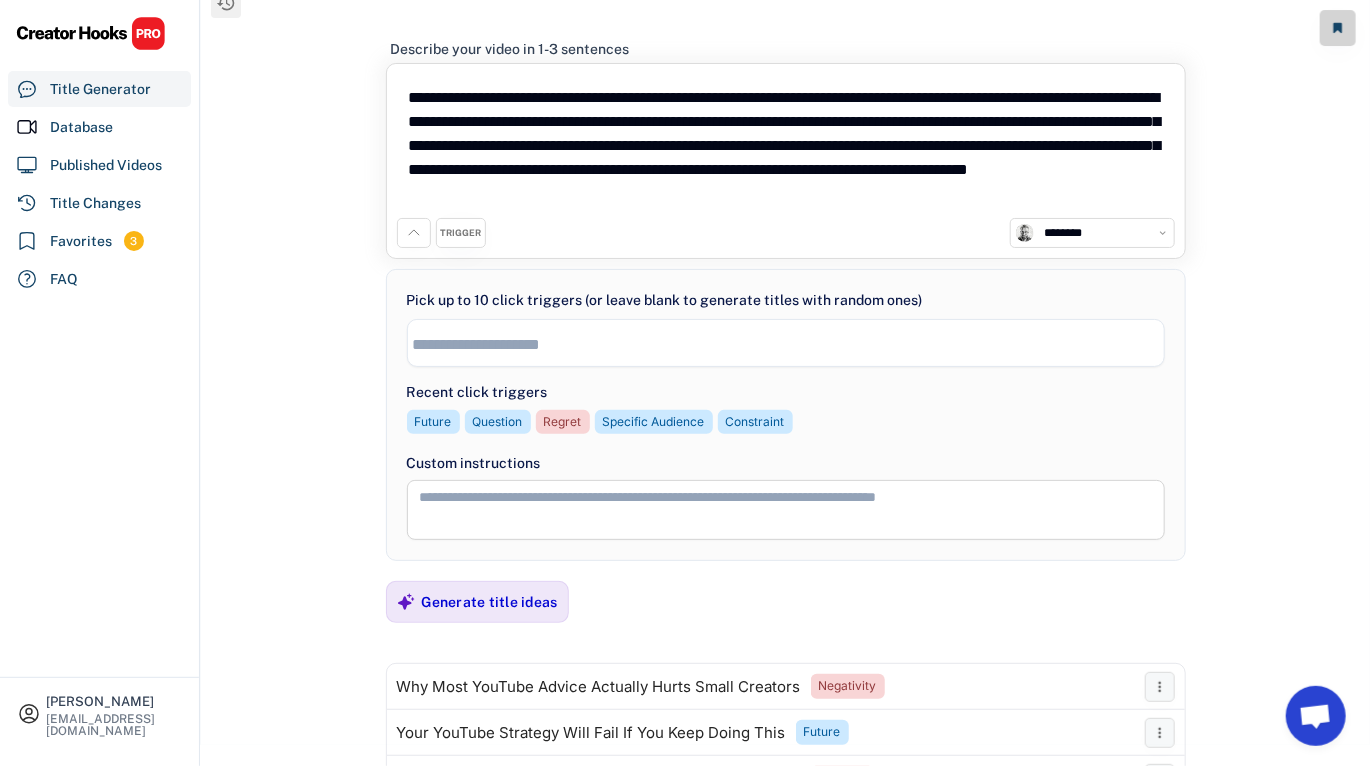 click at bounding box center (791, 344) 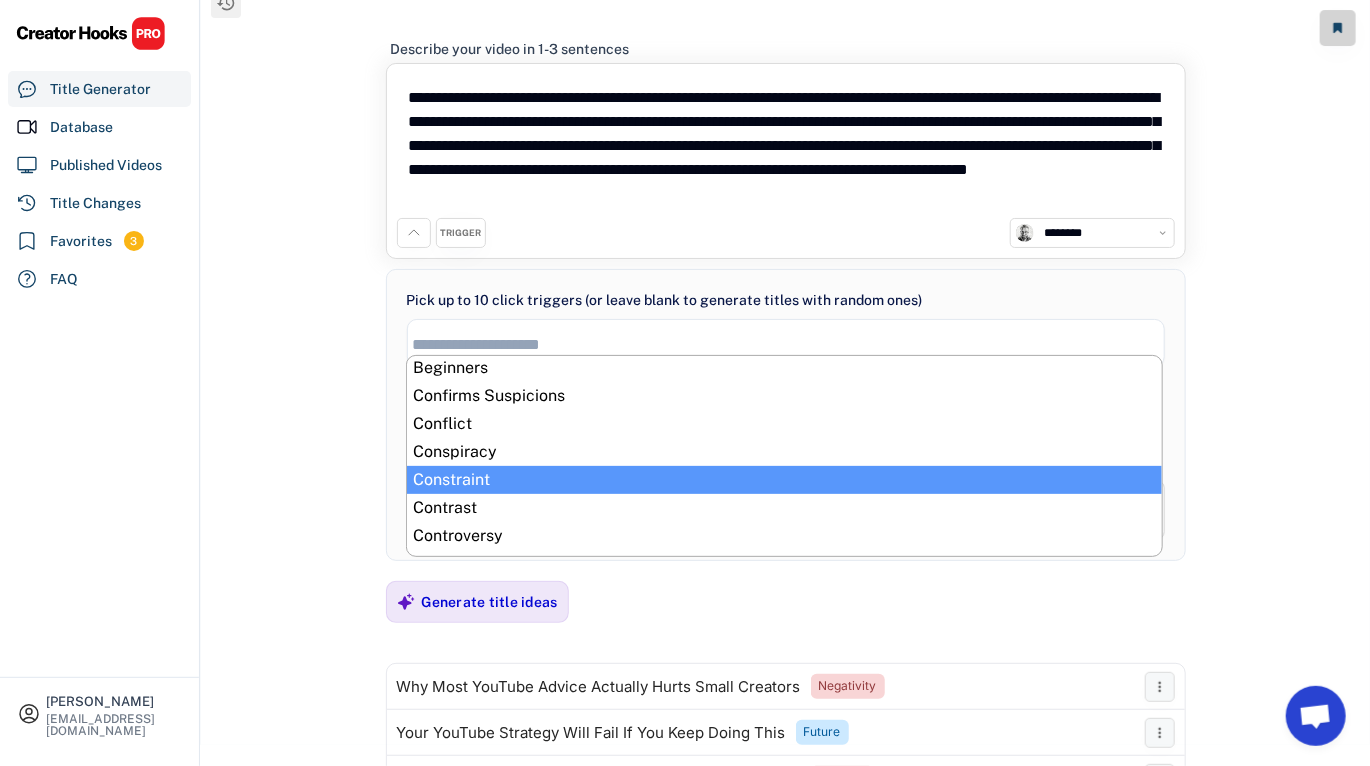 scroll, scrollTop: 51, scrollLeft: 0, axis: vertical 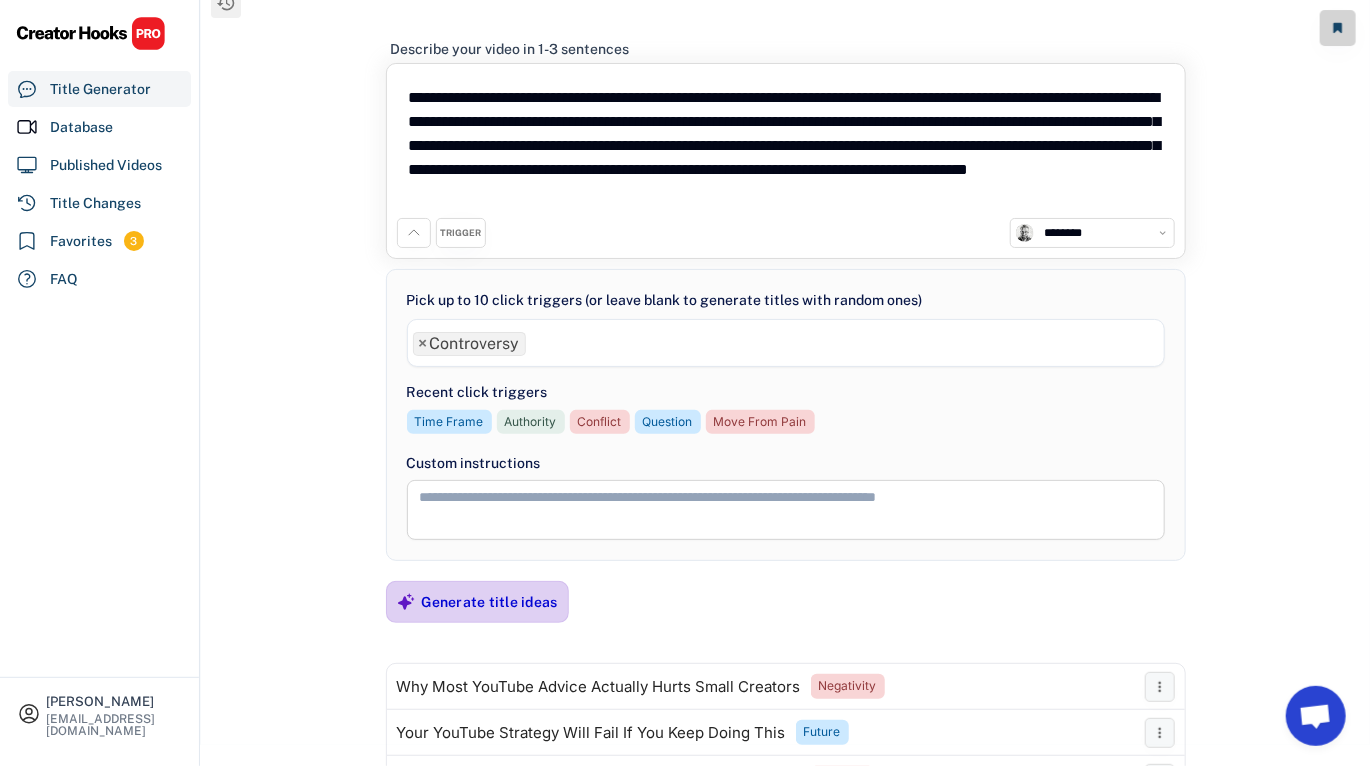 click on "Generate title ideas" at bounding box center [490, 602] 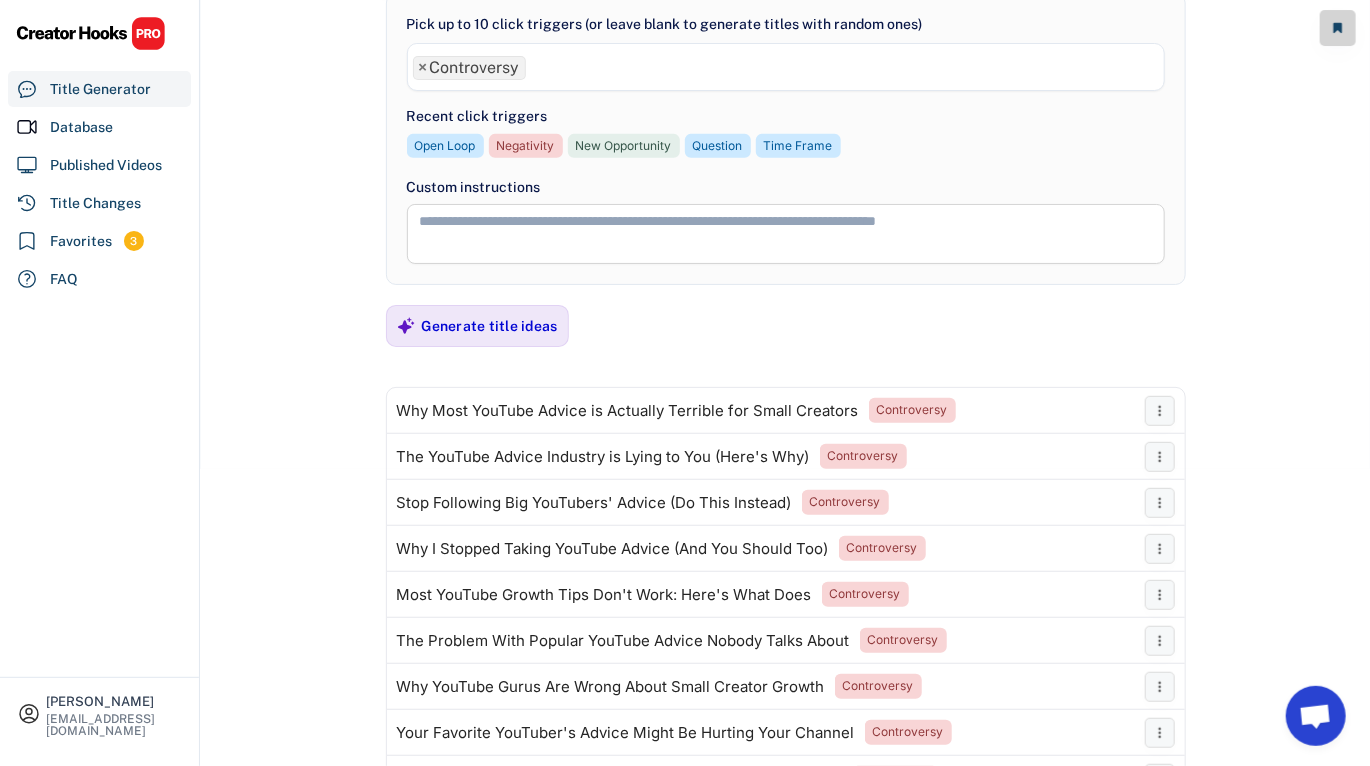 scroll, scrollTop: 466, scrollLeft: 0, axis: vertical 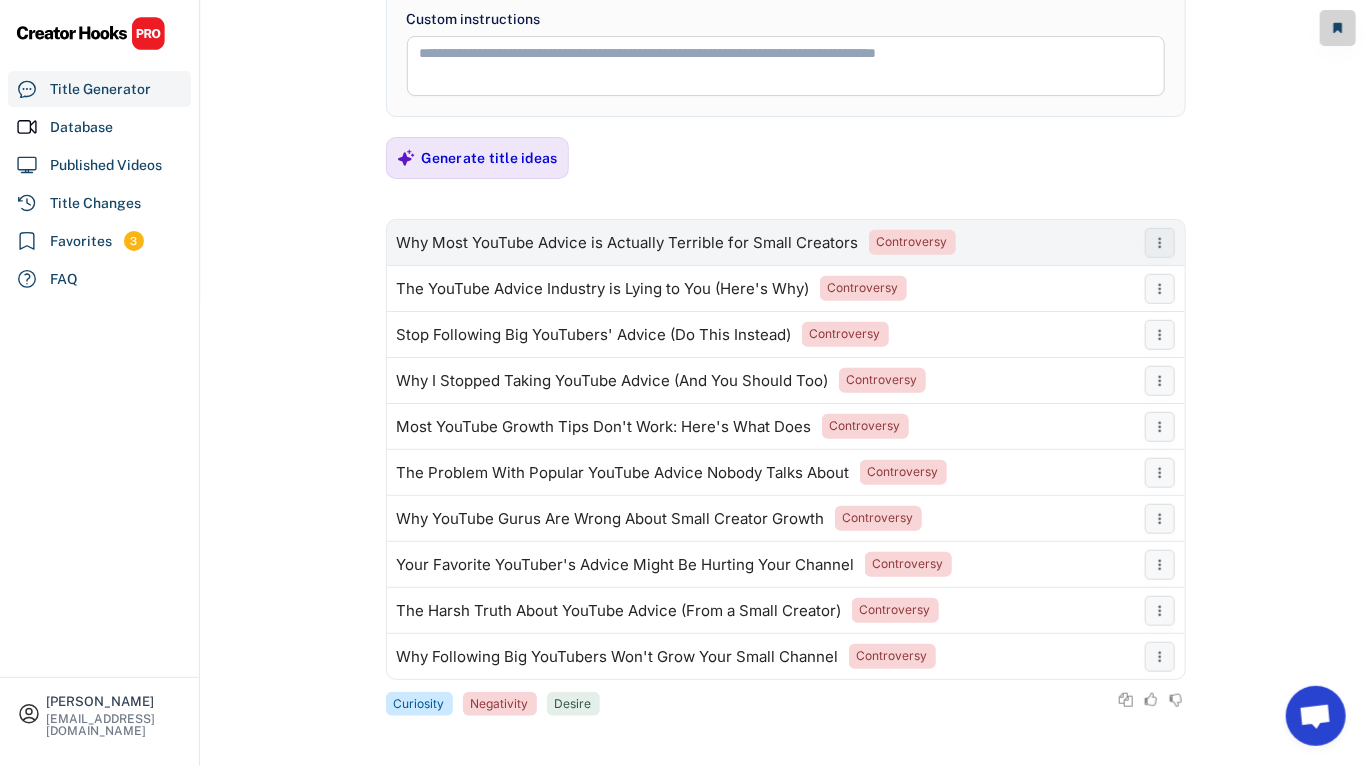 click on "Why Most YouTube Advice is Actually Terrible for Small Creators Controversy" at bounding box center [761, 243] 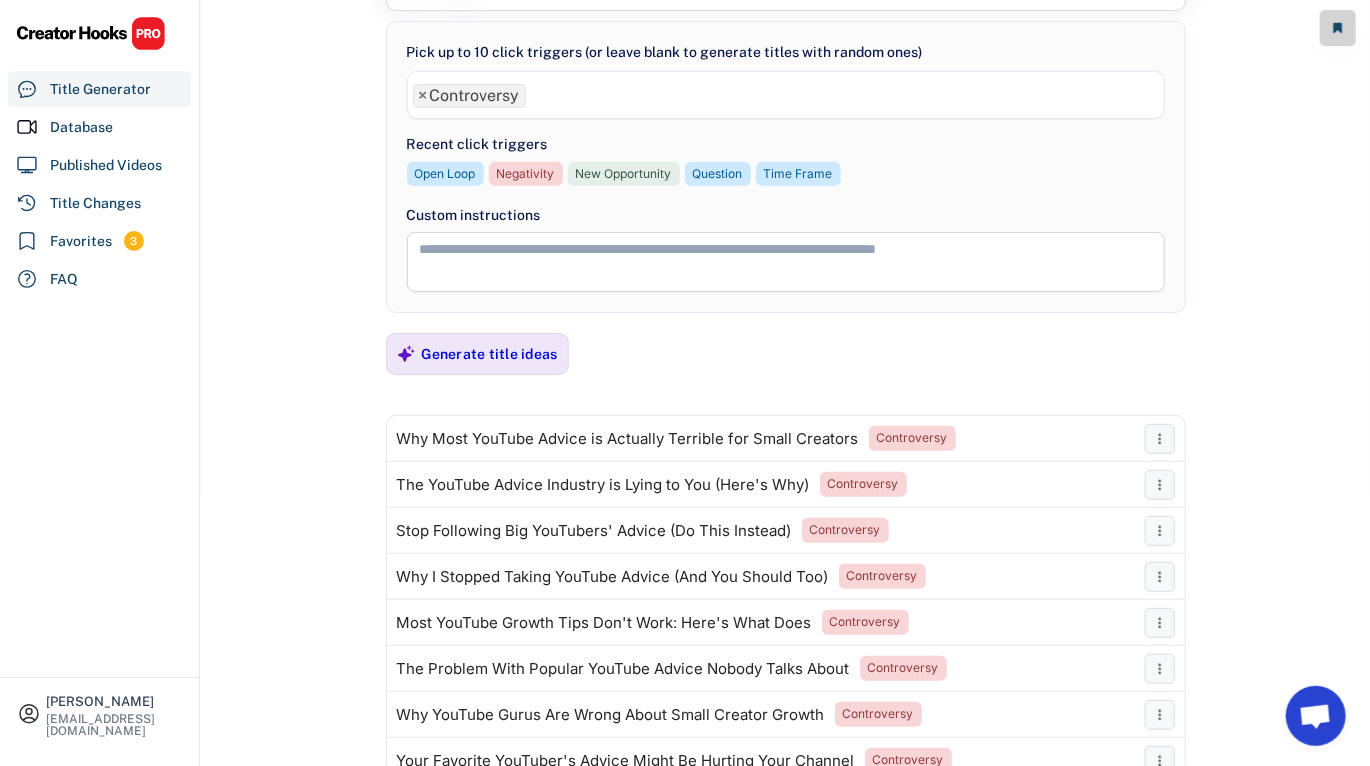 scroll, scrollTop: 187, scrollLeft: 0, axis: vertical 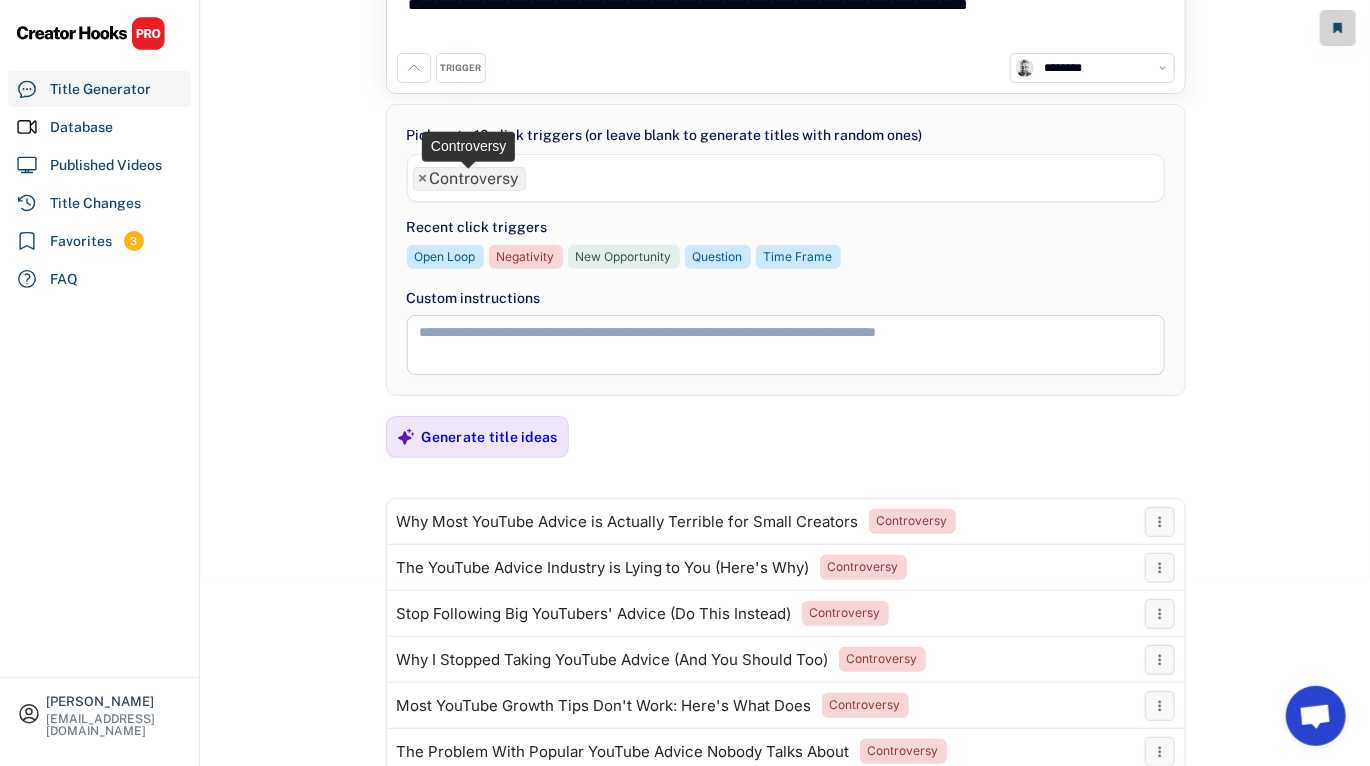 click on "× Controversy" at bounding box center [469, 179] 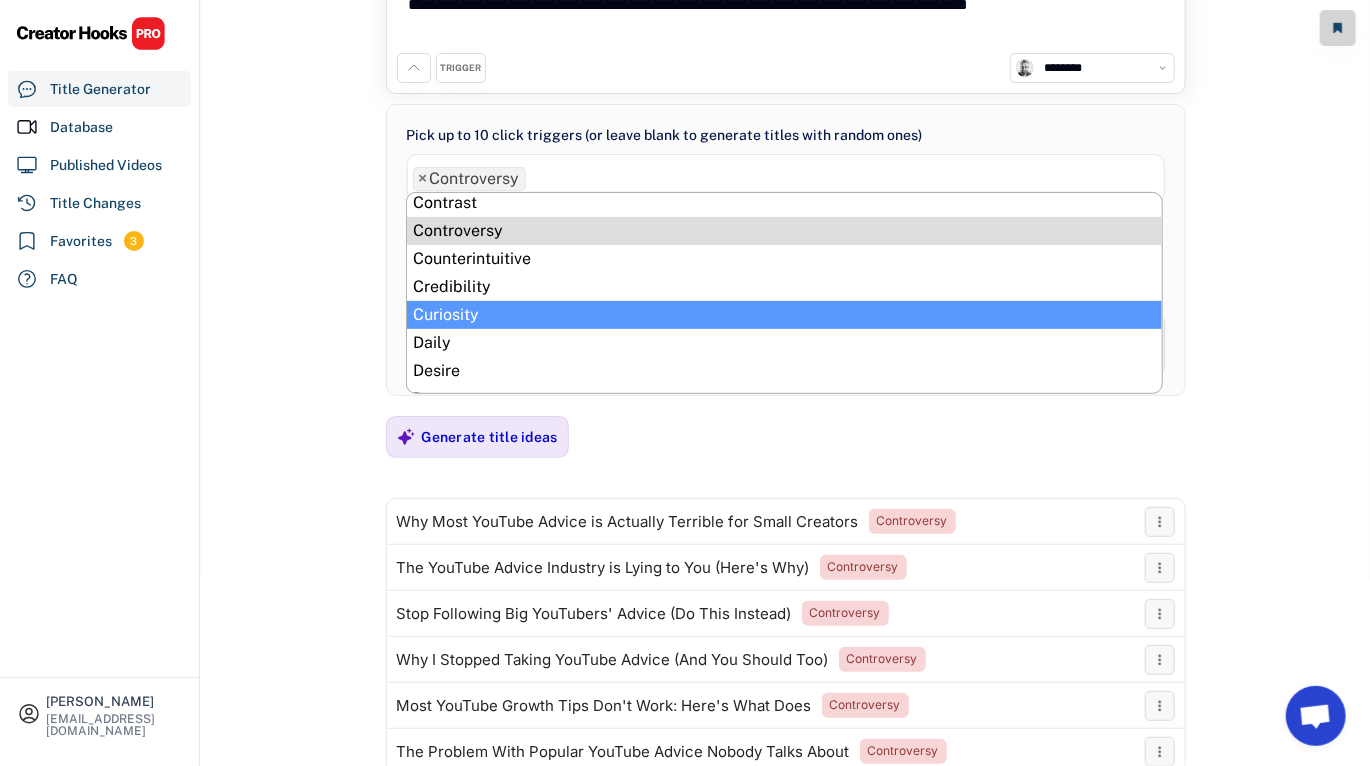 scroll, scrollTop: 264, scrollLeft: 0, axis: vertical 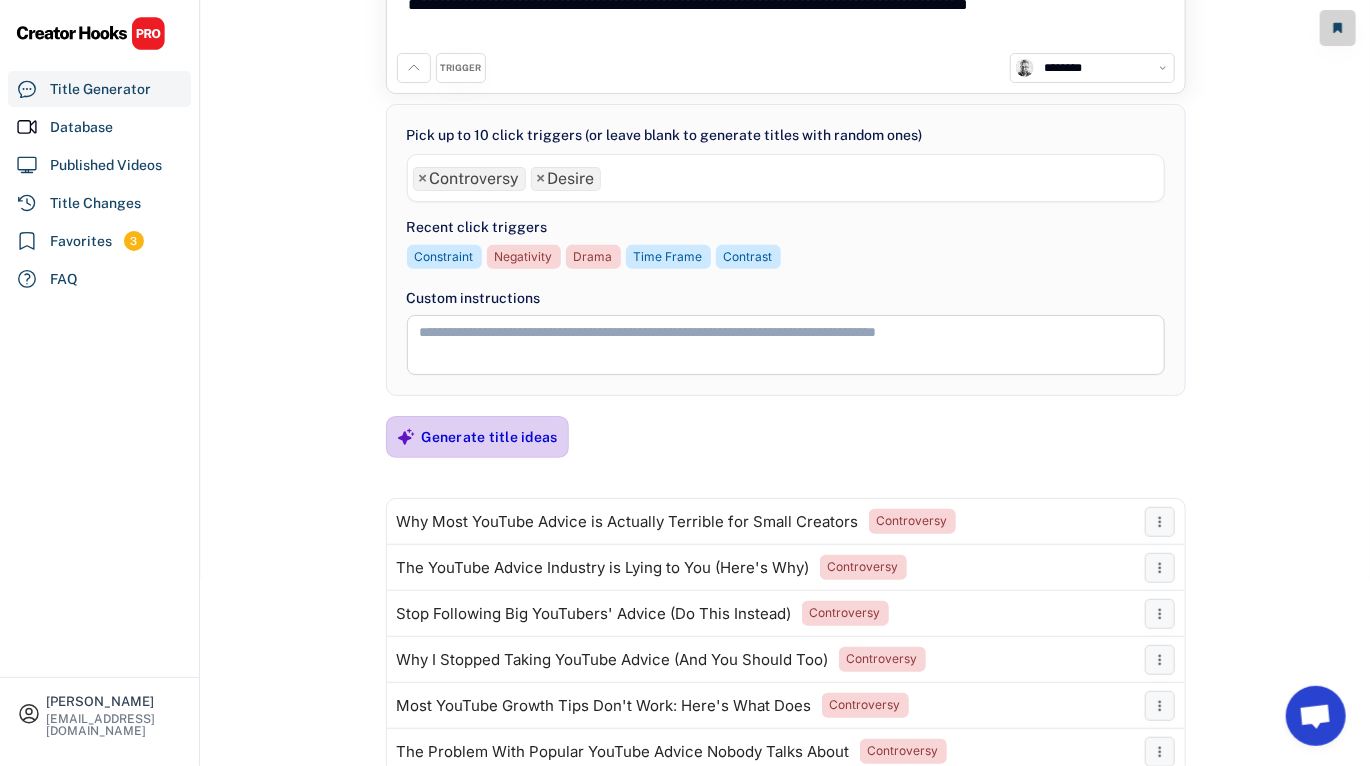click on "Generate title ideas" at bounding box center [490, 437] 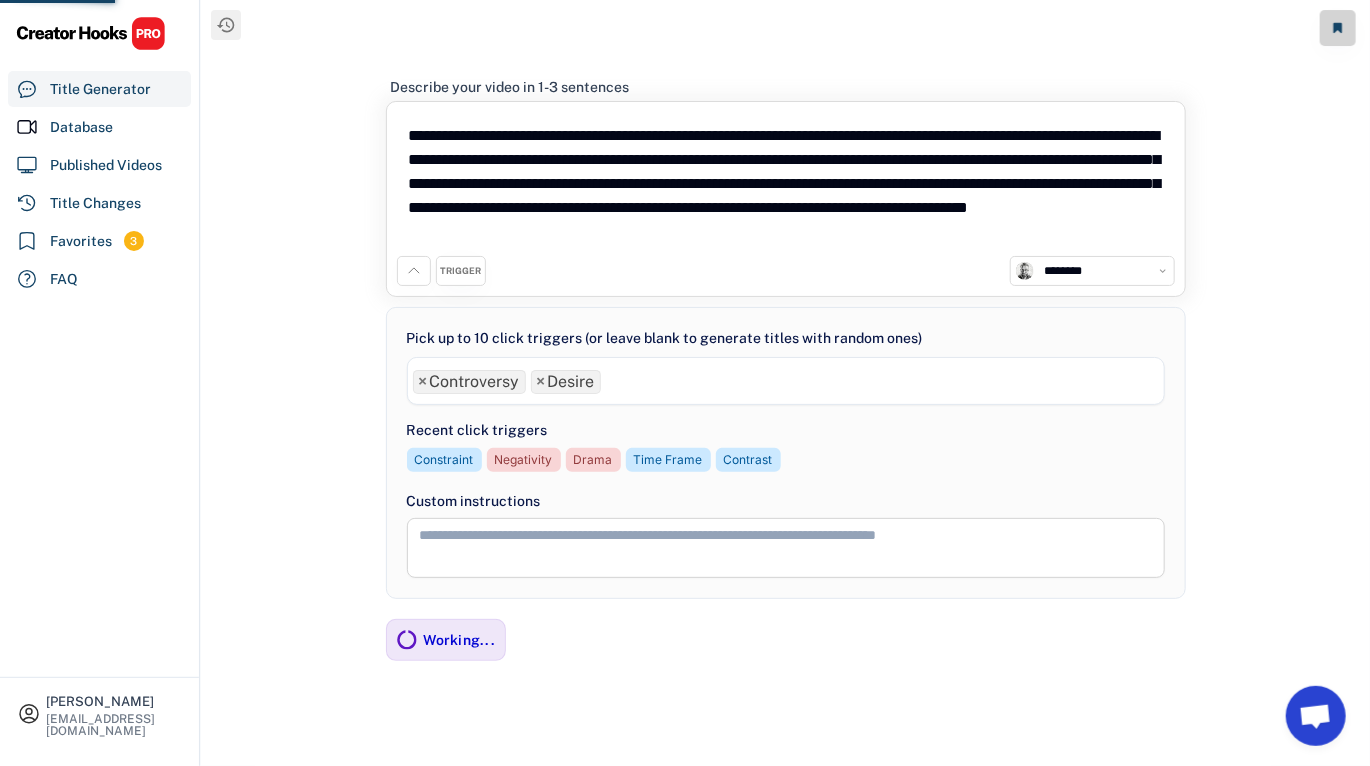 click on "×" at bounding box center [423, 382] 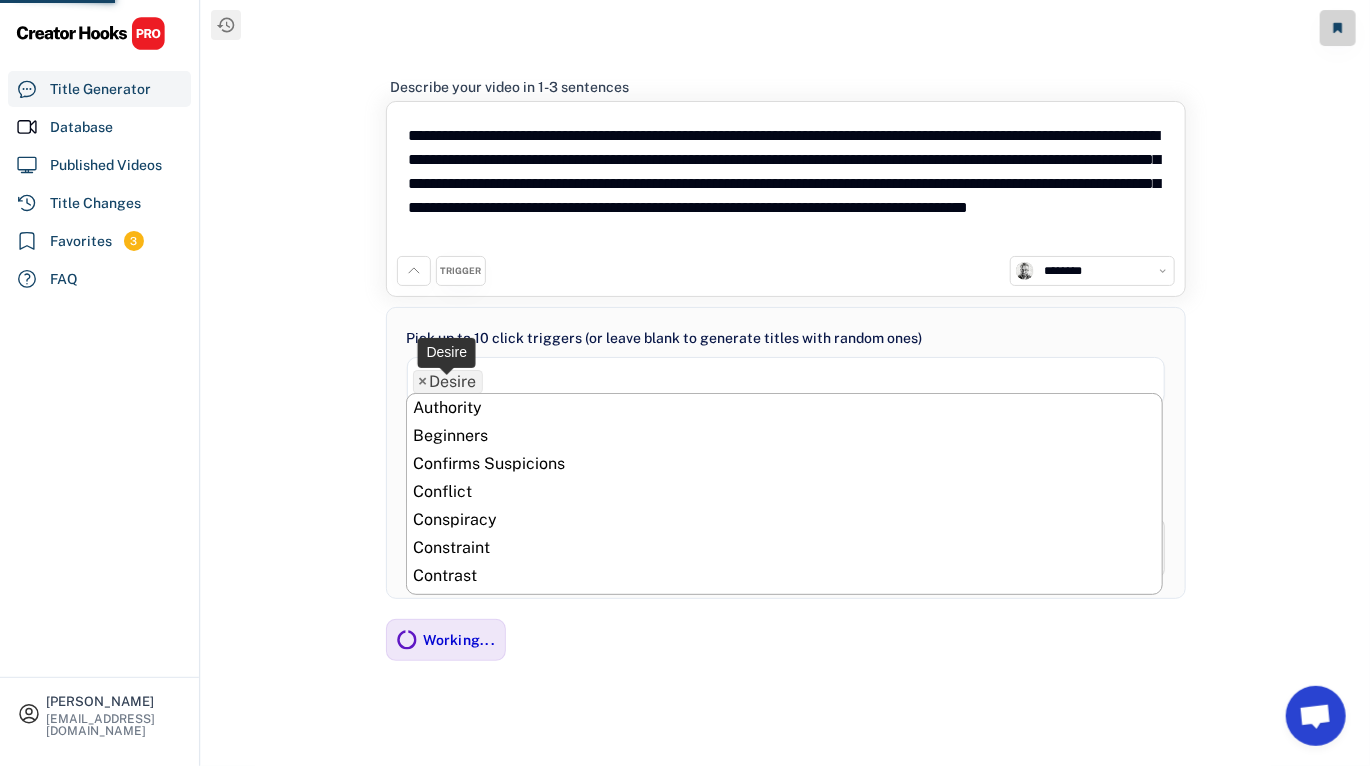 scroll, scrollTop: 308, scrollLeft: 0, axis: vertical 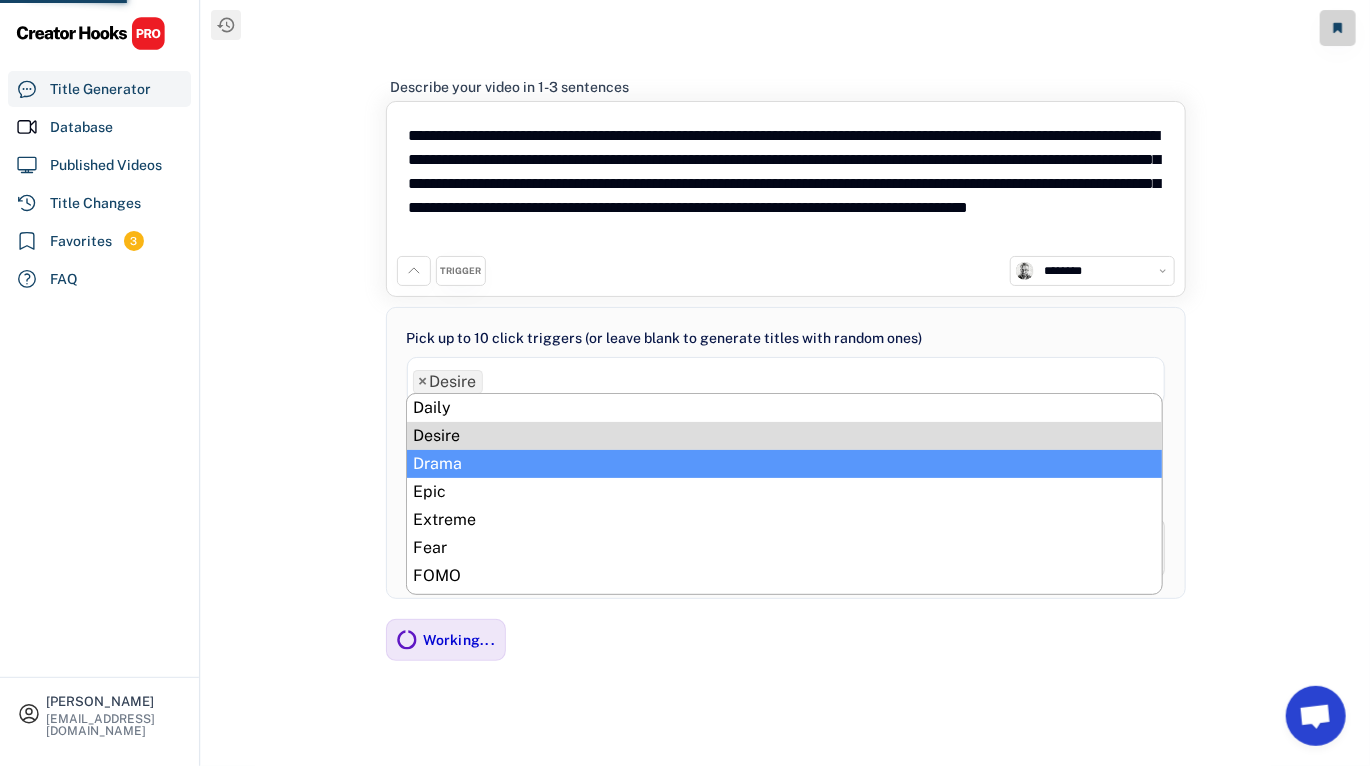 click on "**********" at bounding box center [785, 383] 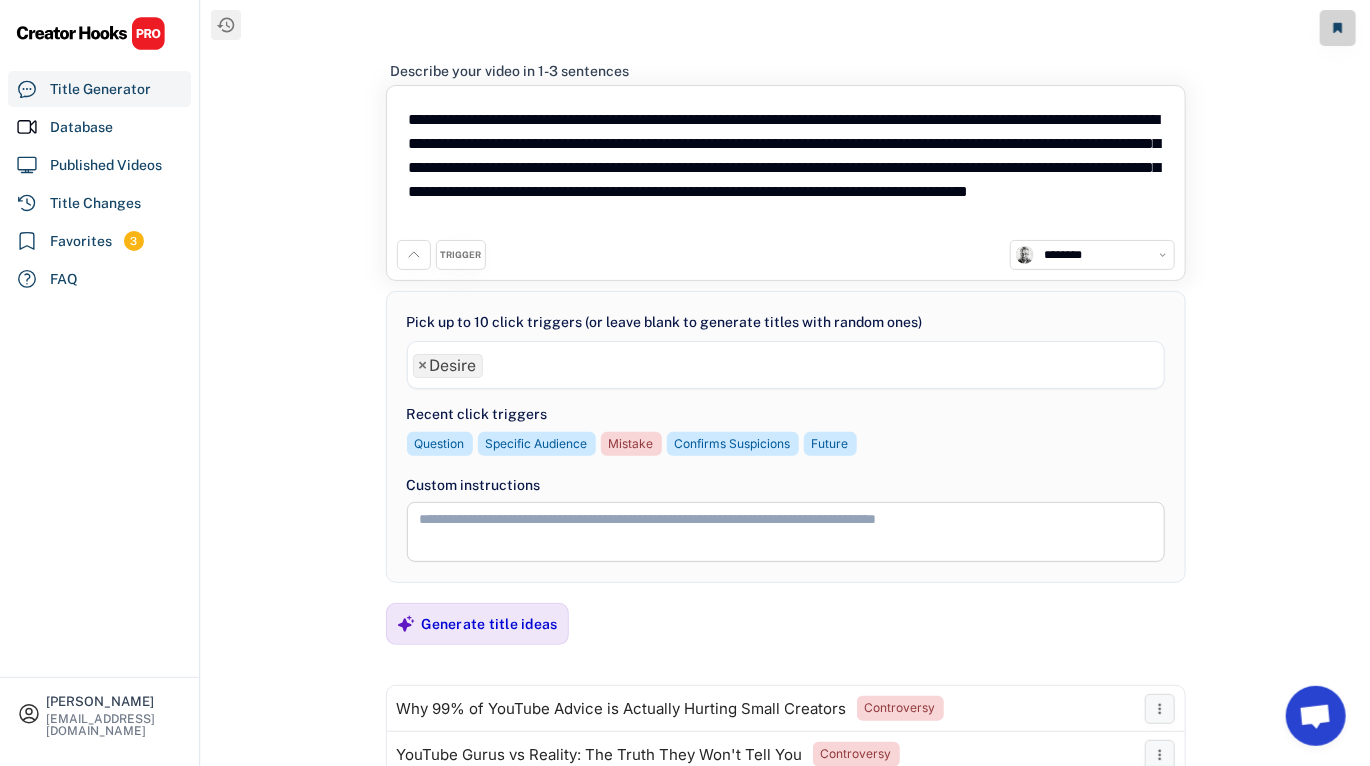 scroll, scrollTop: 196, scrollLeft: 0, axis: vertical 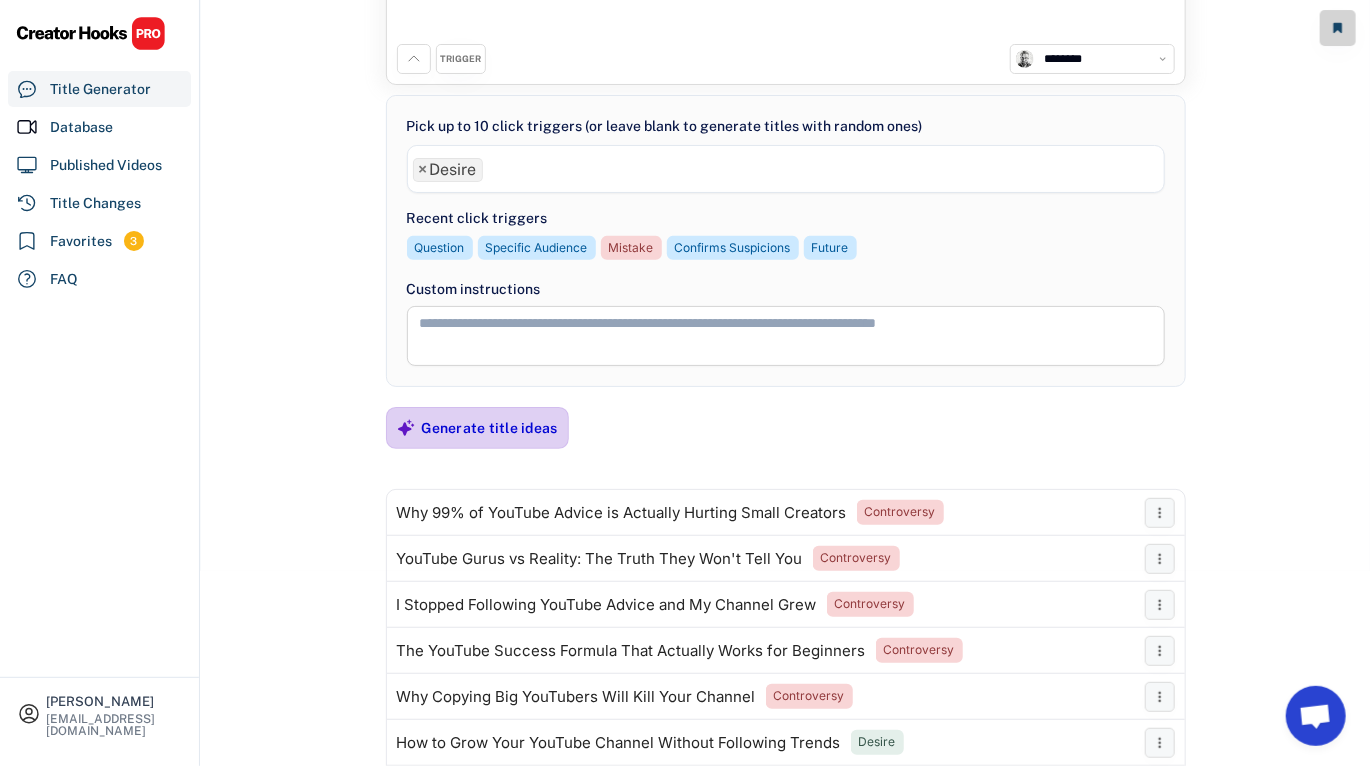 click on "Generate title ideas" at bounding box center (490, 428) 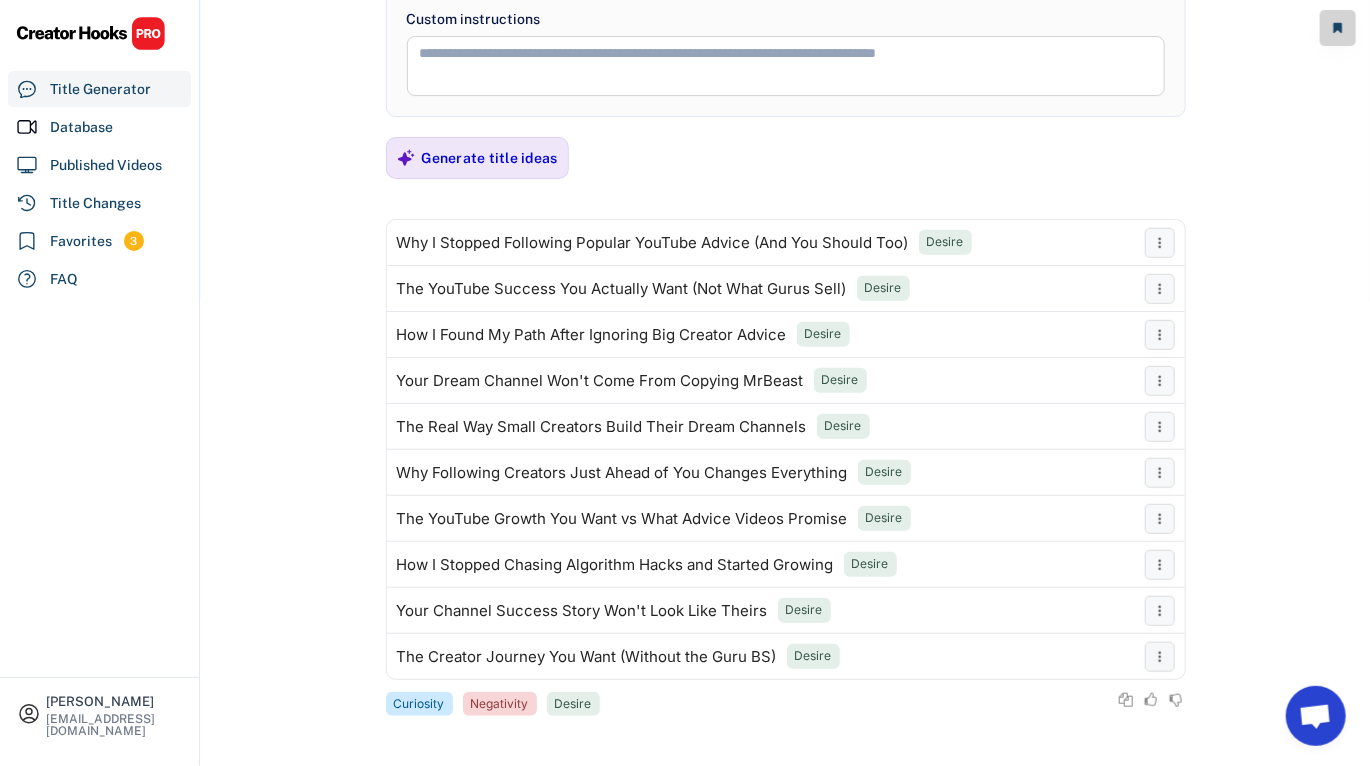 scroll, scrollTop: 110, scrollLeft: 0, axis: vertical 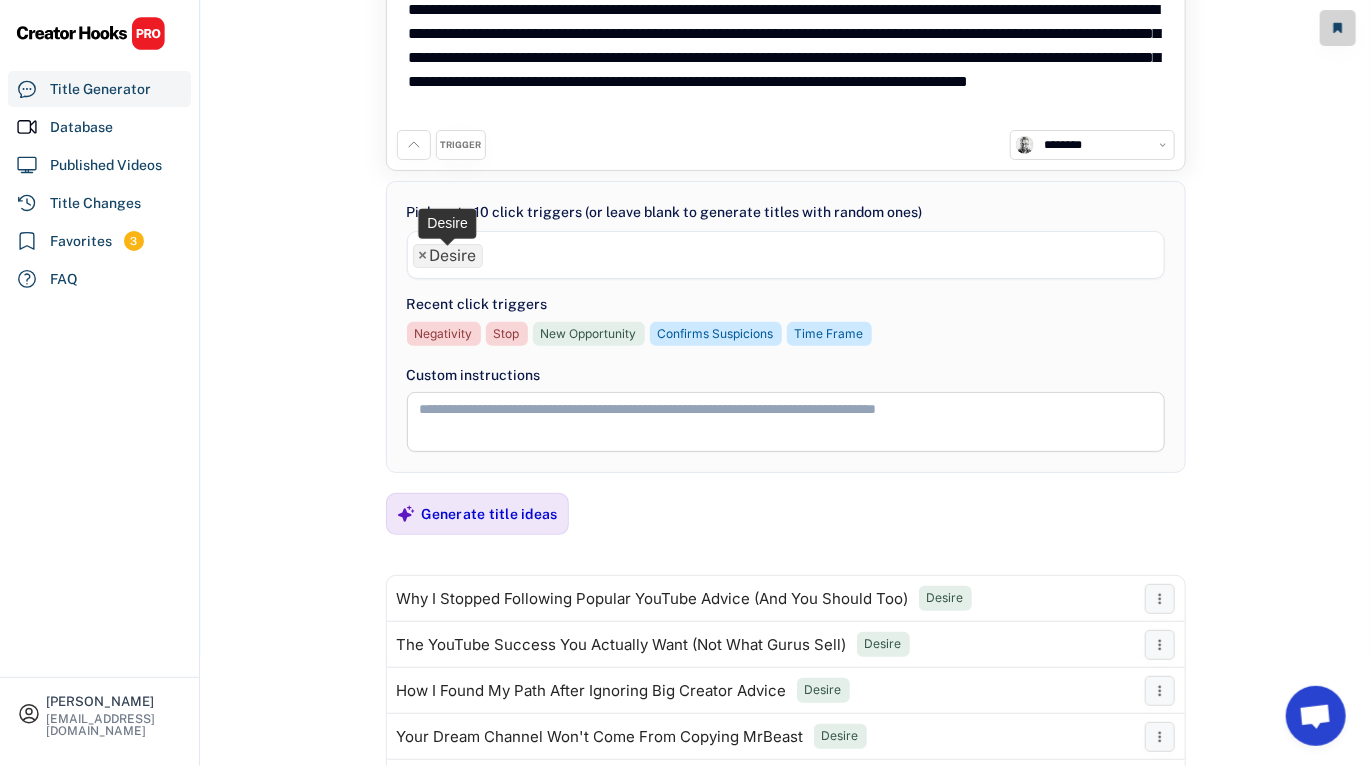 click on "×" at bounding box center [423, 256] 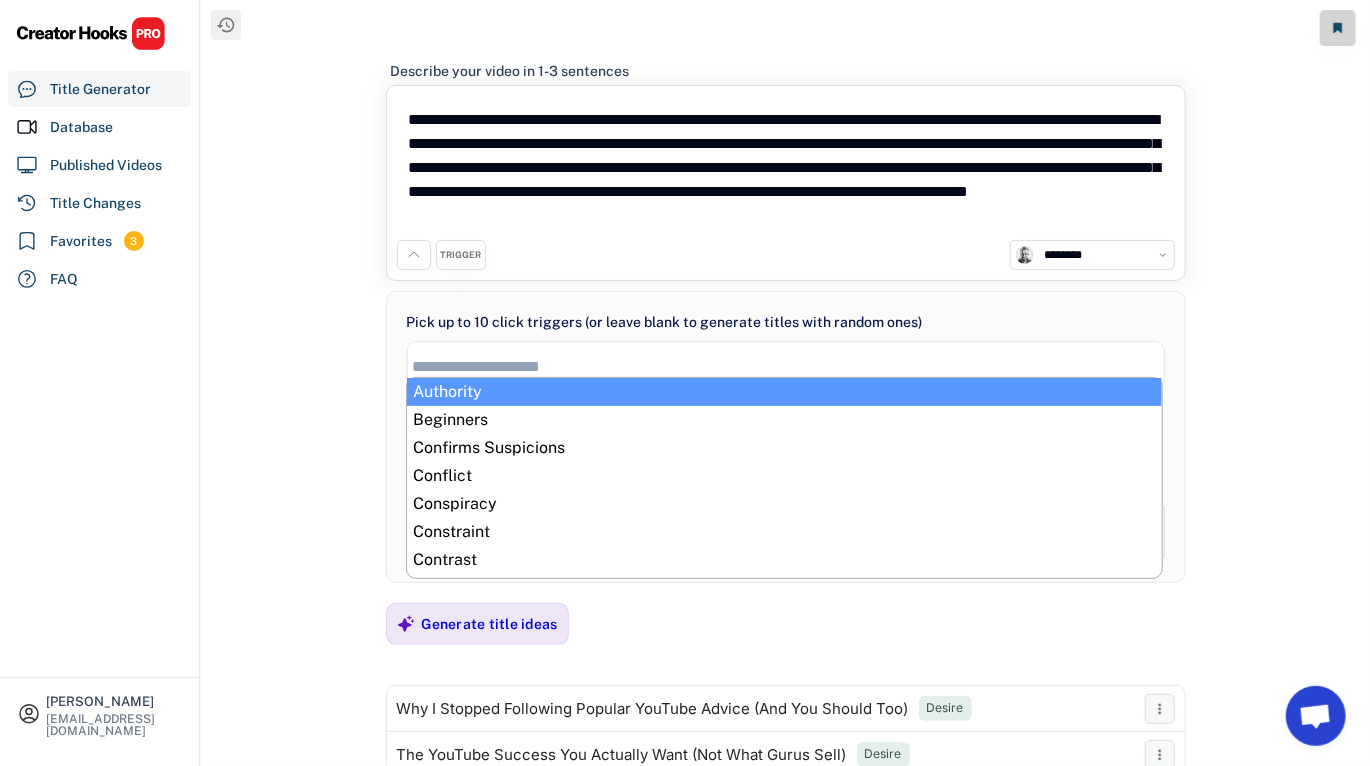 scroll, scrollTop: 161, scrollLeft: 0, axis: vertical 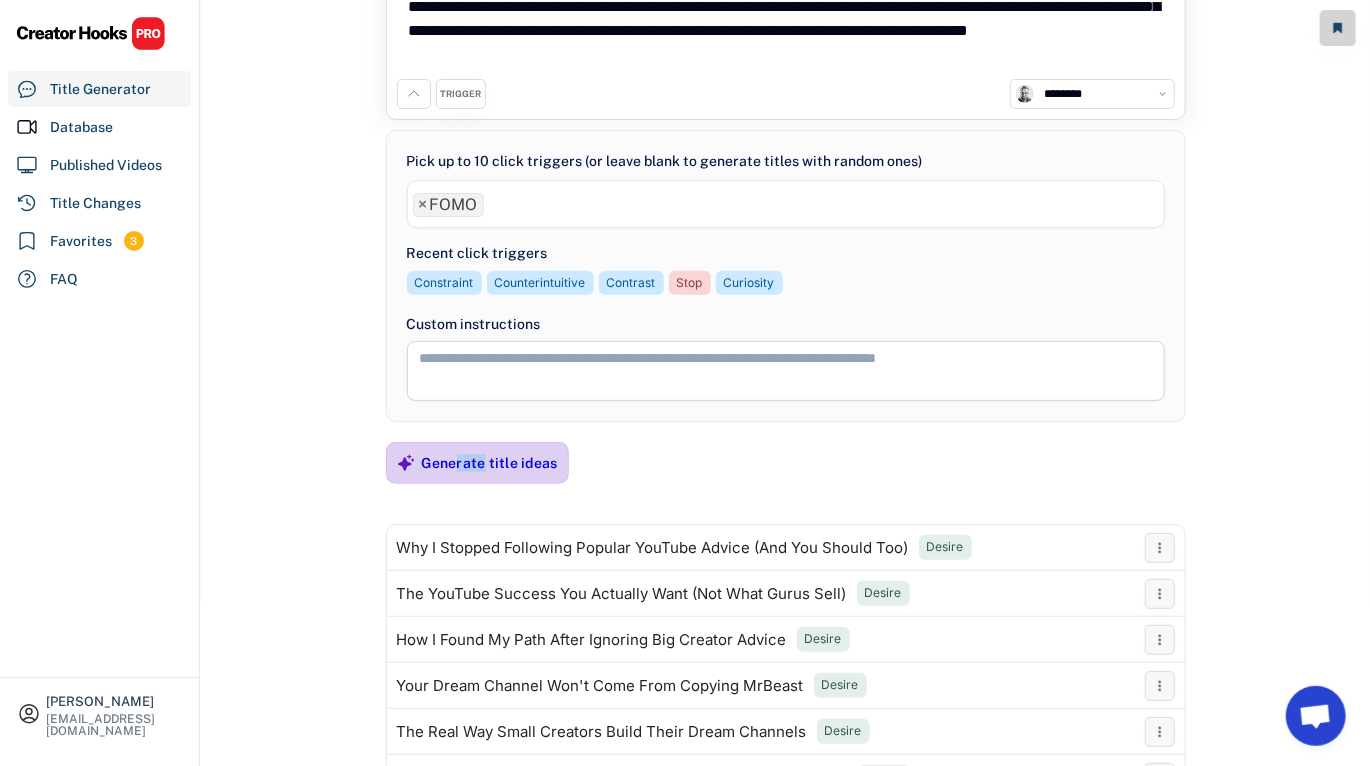 drag, startPoint x: 482, startPoint y: 464, endPoint x: 438, endPoint y: 446, distance: 47.539455 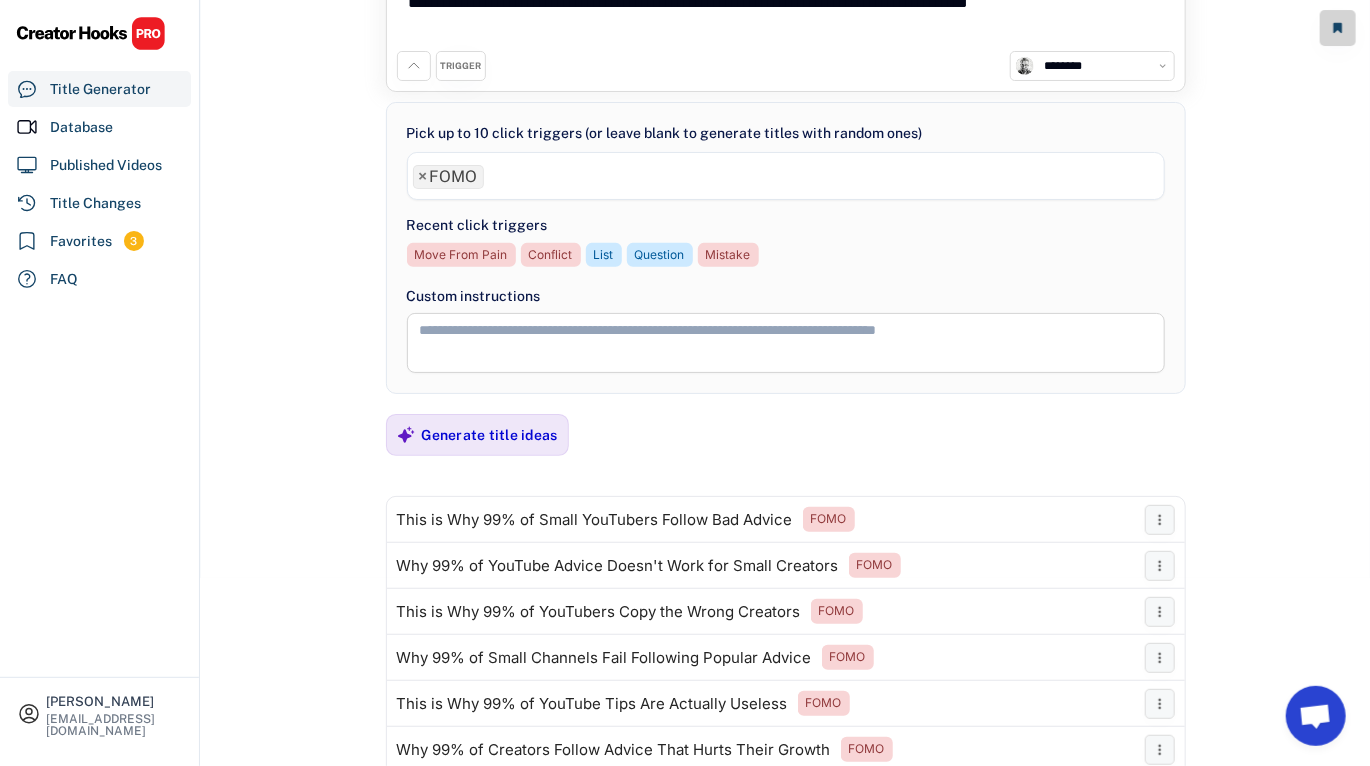 scroll, scrollTop: 98, scrollLeft: 0, axis: vertical 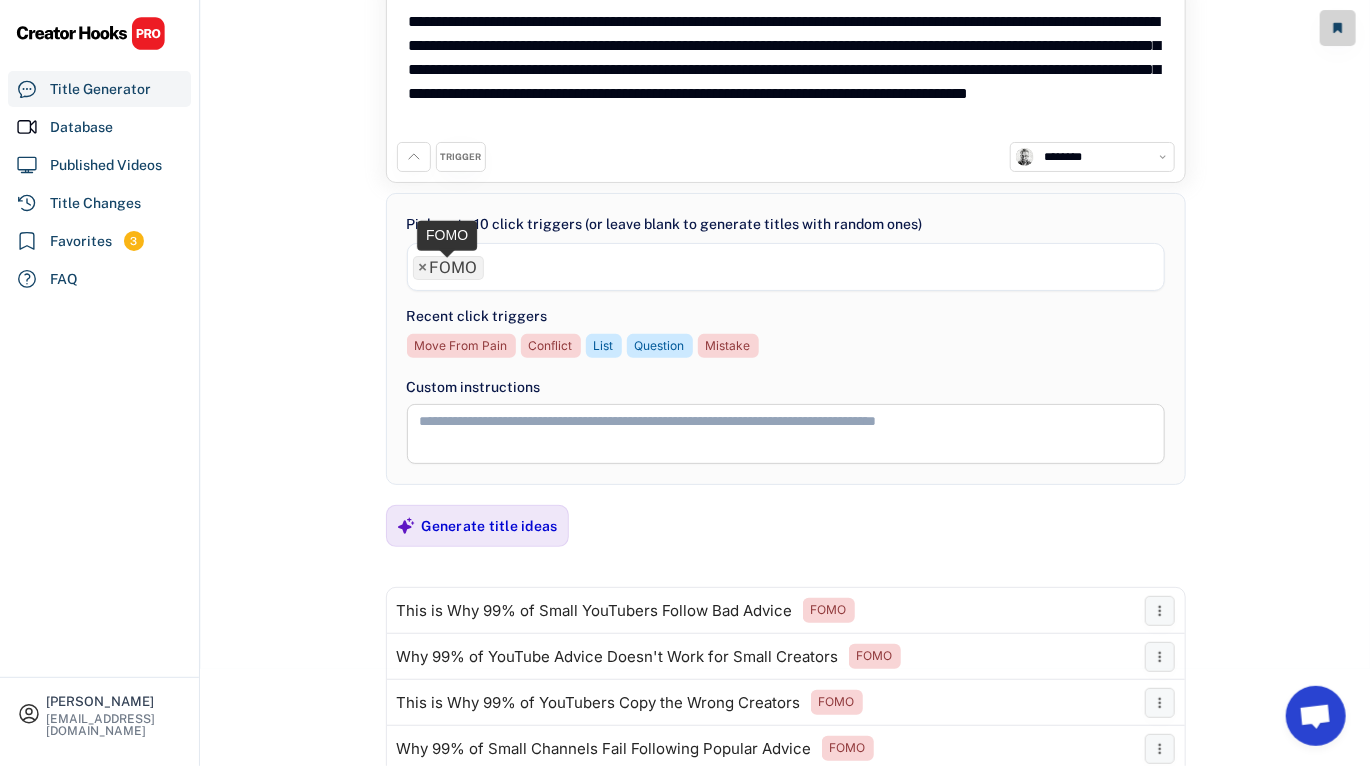 click on "× FOMO" at bounding box center (448, 268) 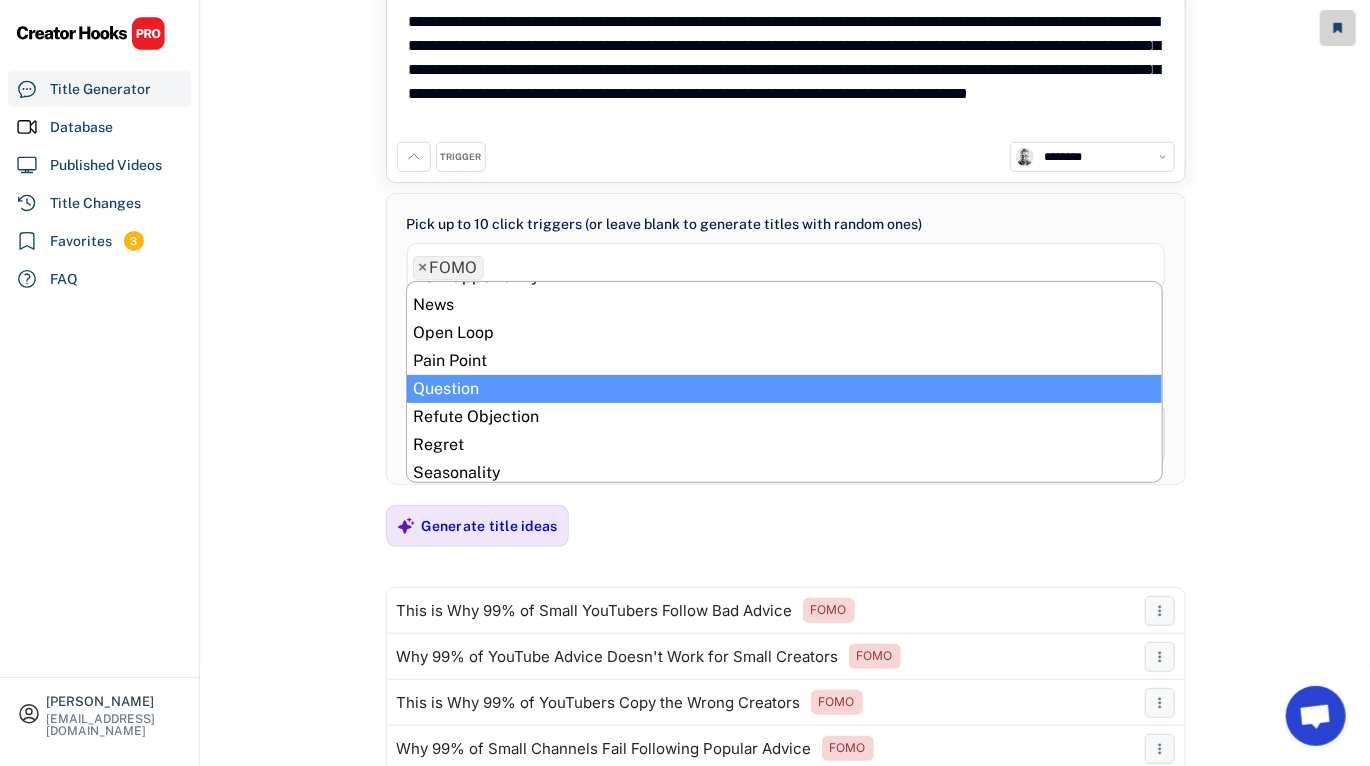 scroll, scrollTop: 712, scrollLeft: 0, axis: vertical 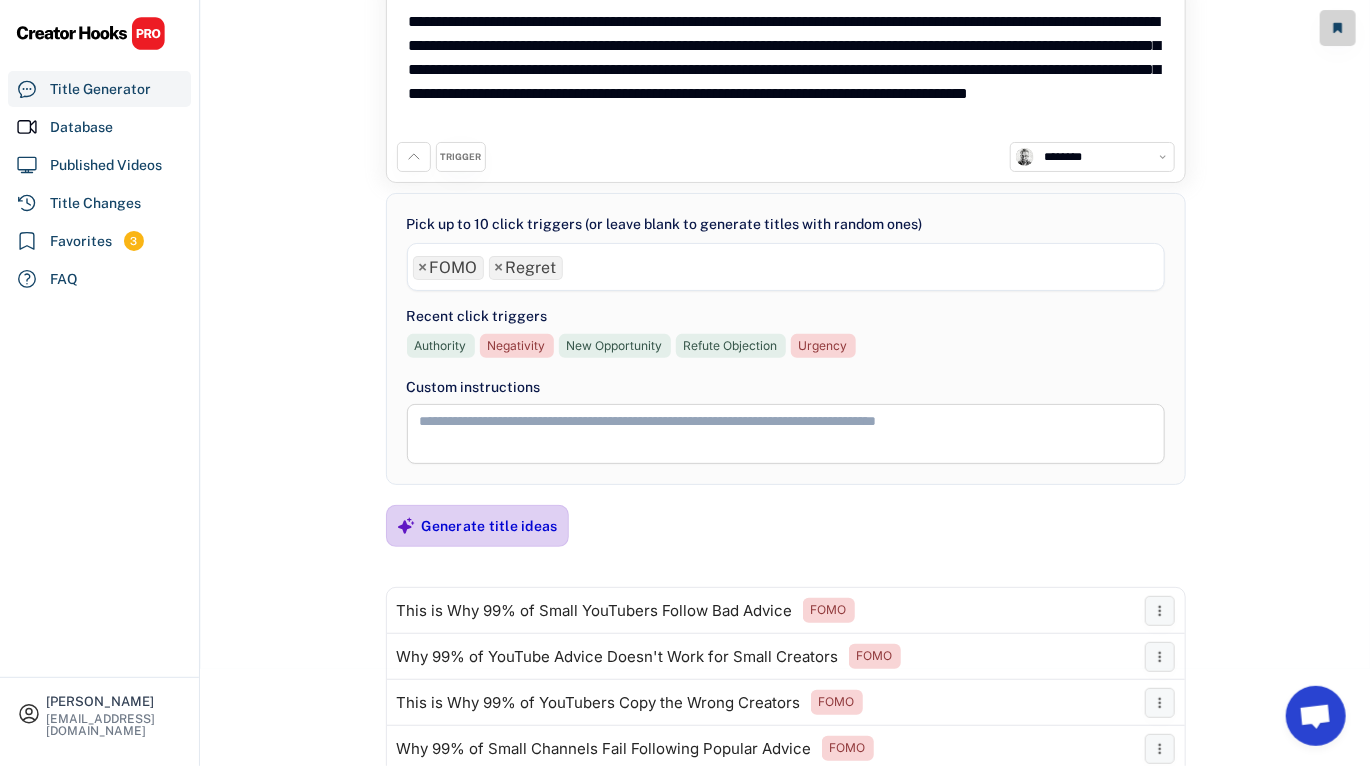 click on "Generate title ideas" at bounding box center [490, 526] 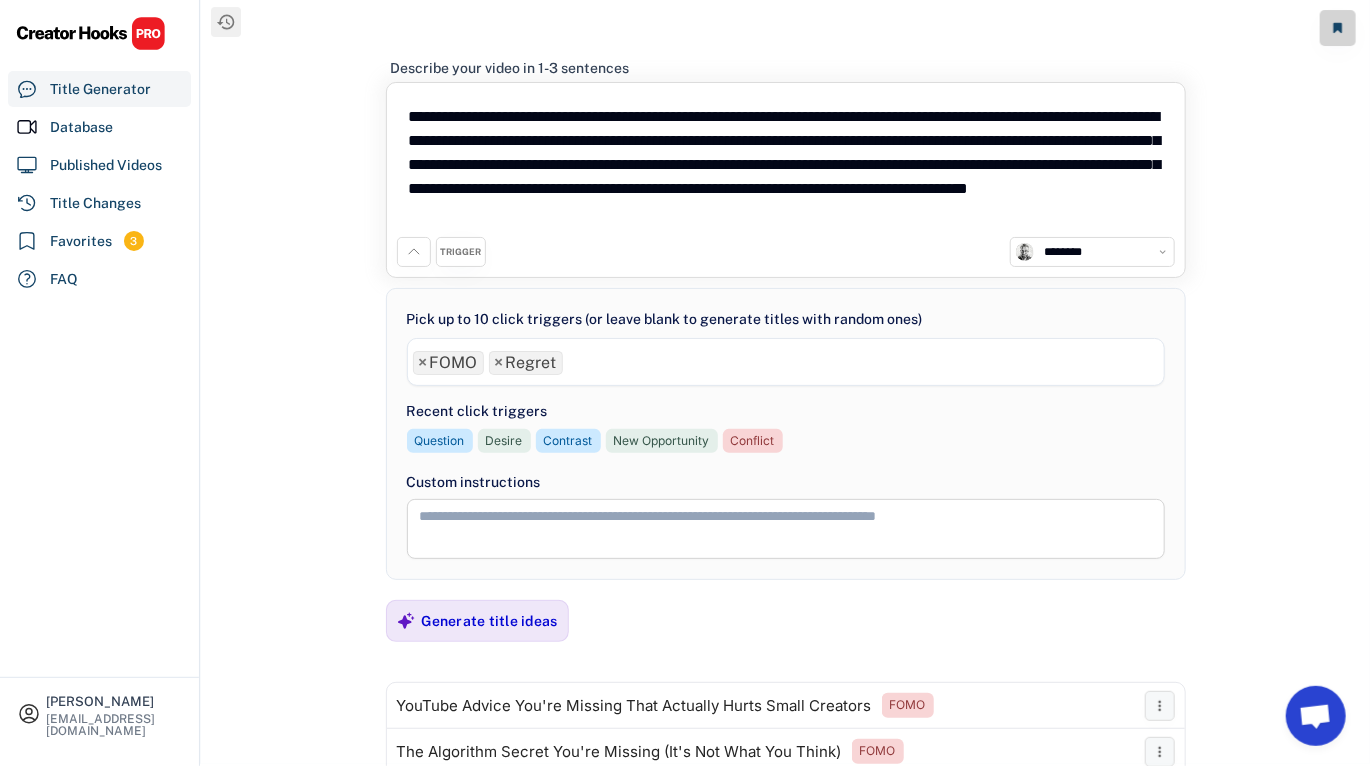 scroll, scrollTop: 0, scrollLeft: 0, axis: both 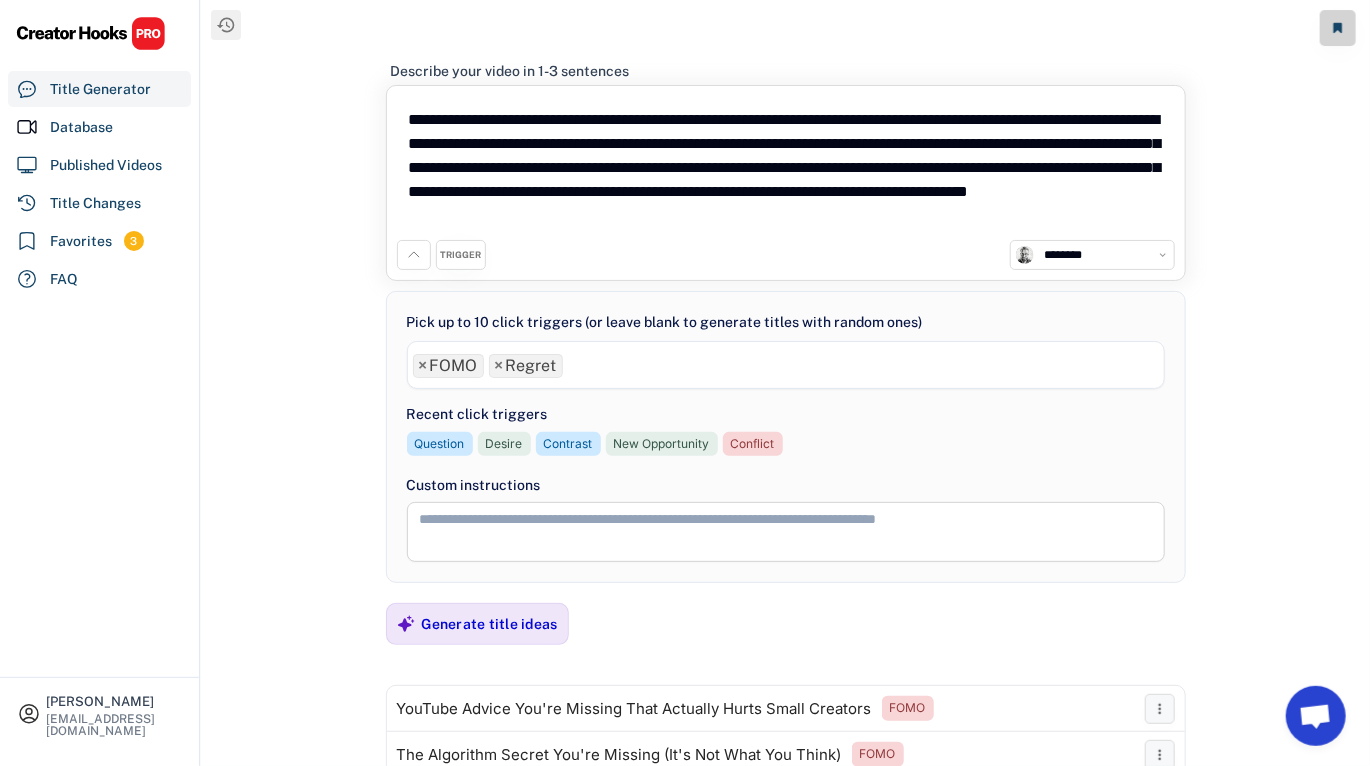 click on "×" at bounding box center (423, 366) 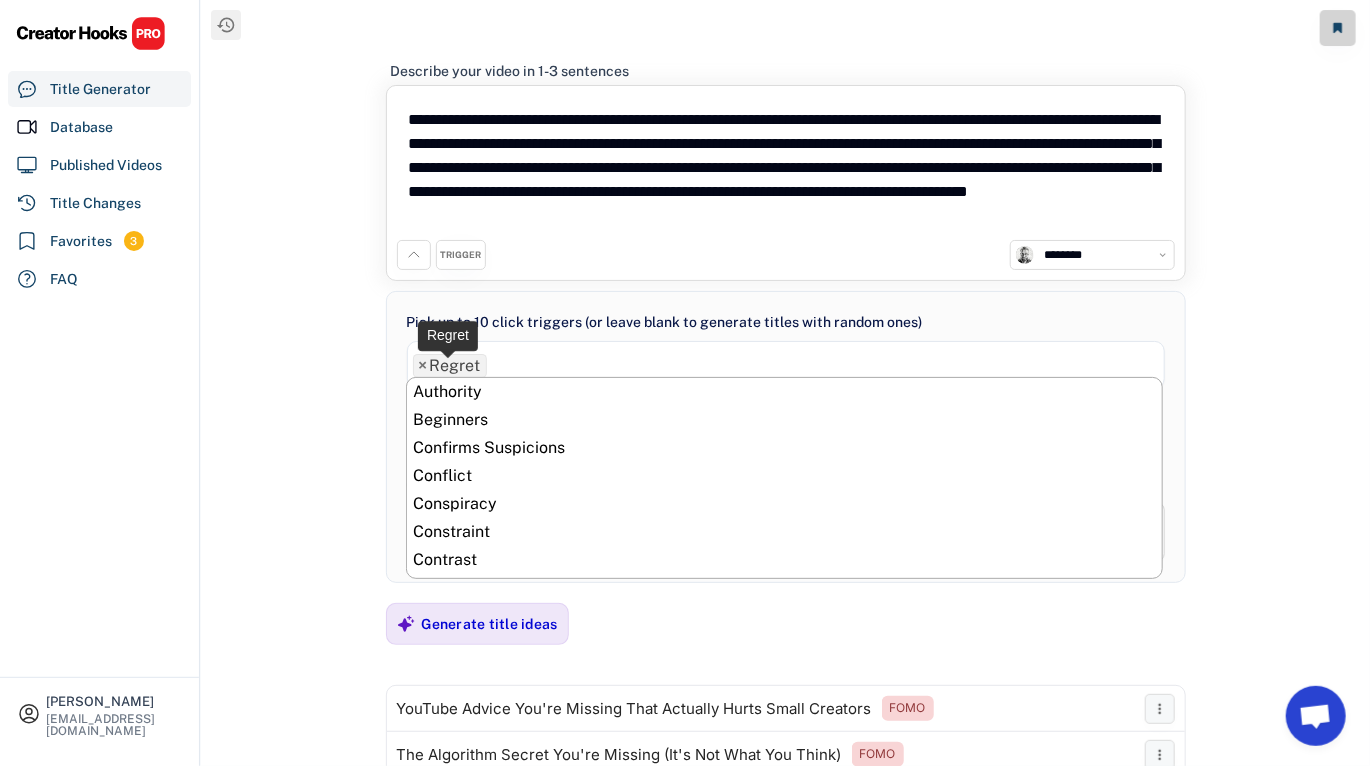scroll, scrollTop: 812, scrollLeft: 0, axis: vertical 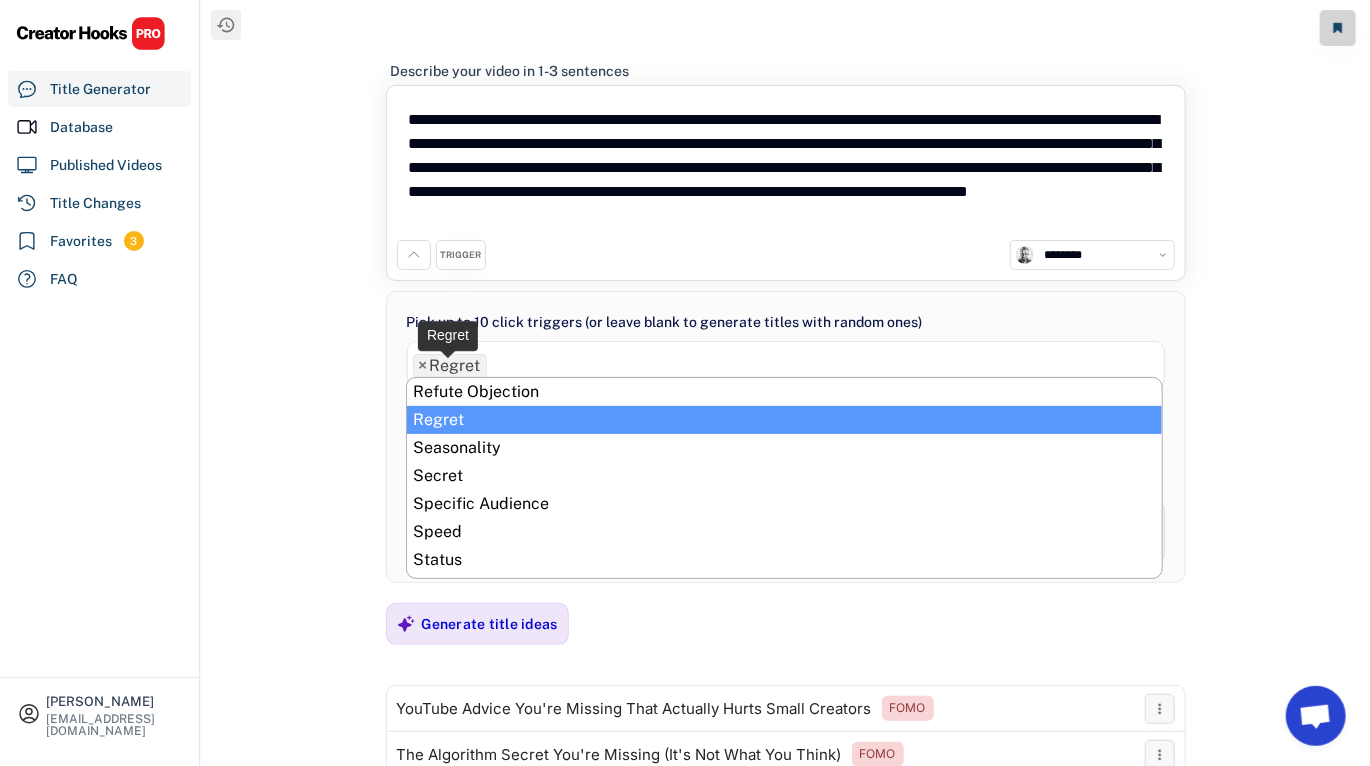 click on "×" at bounding box center [423, 366] 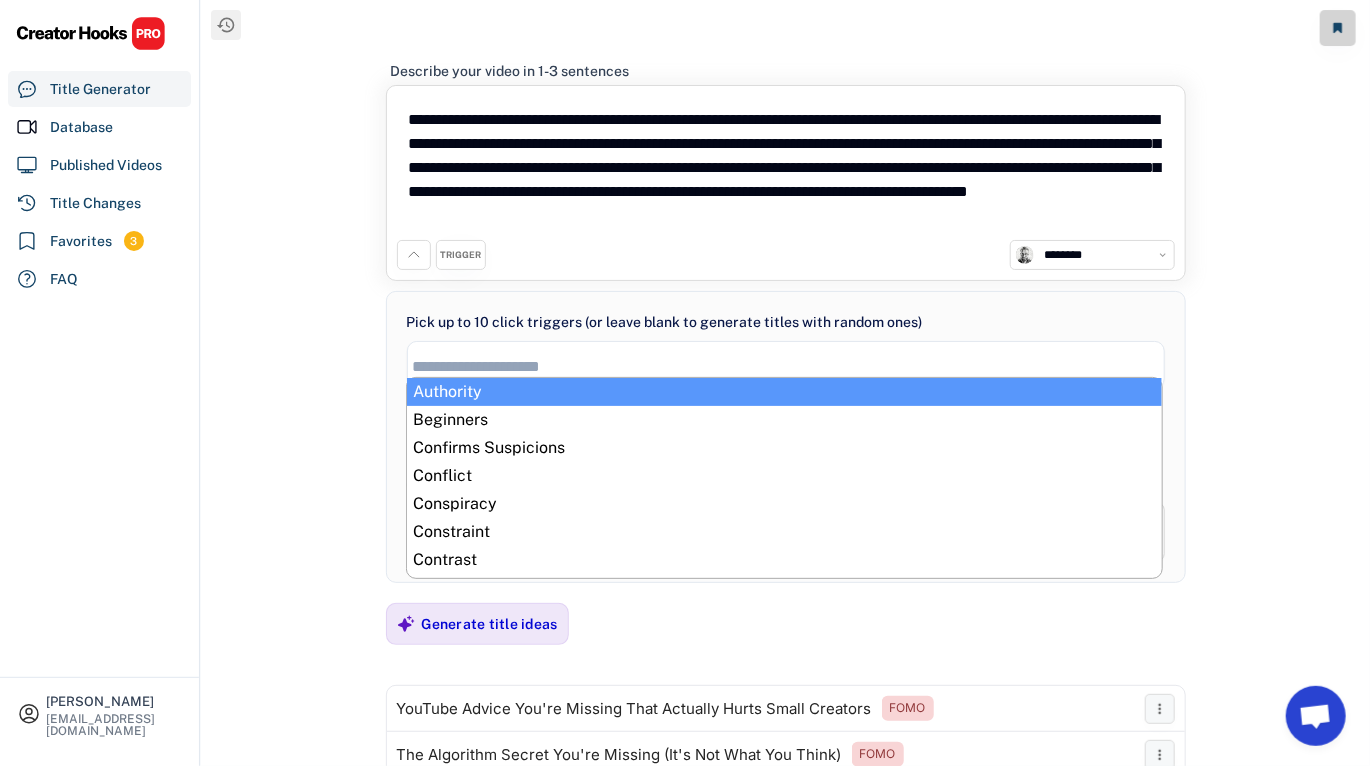 click on "**********" at bounding box center [785, 383] 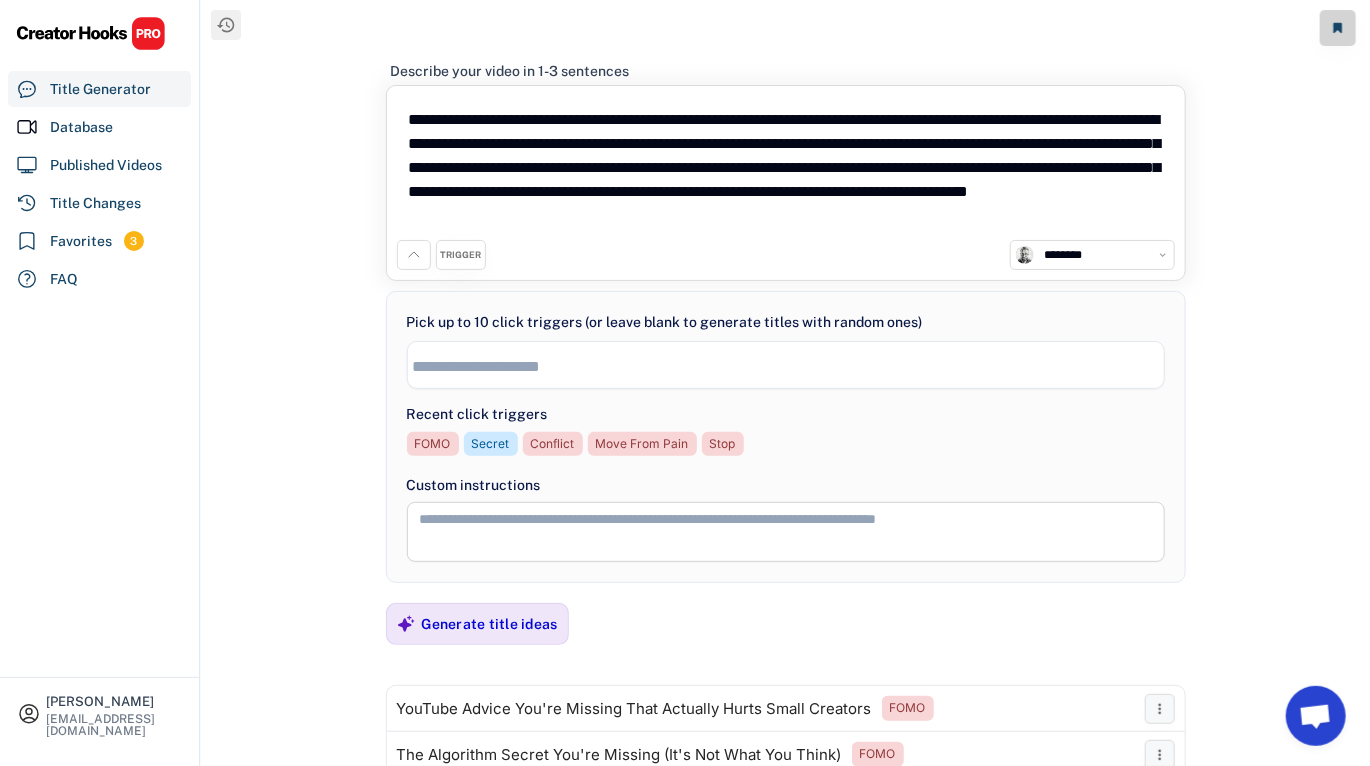 click on "**********" at bounding box center (786, 168) 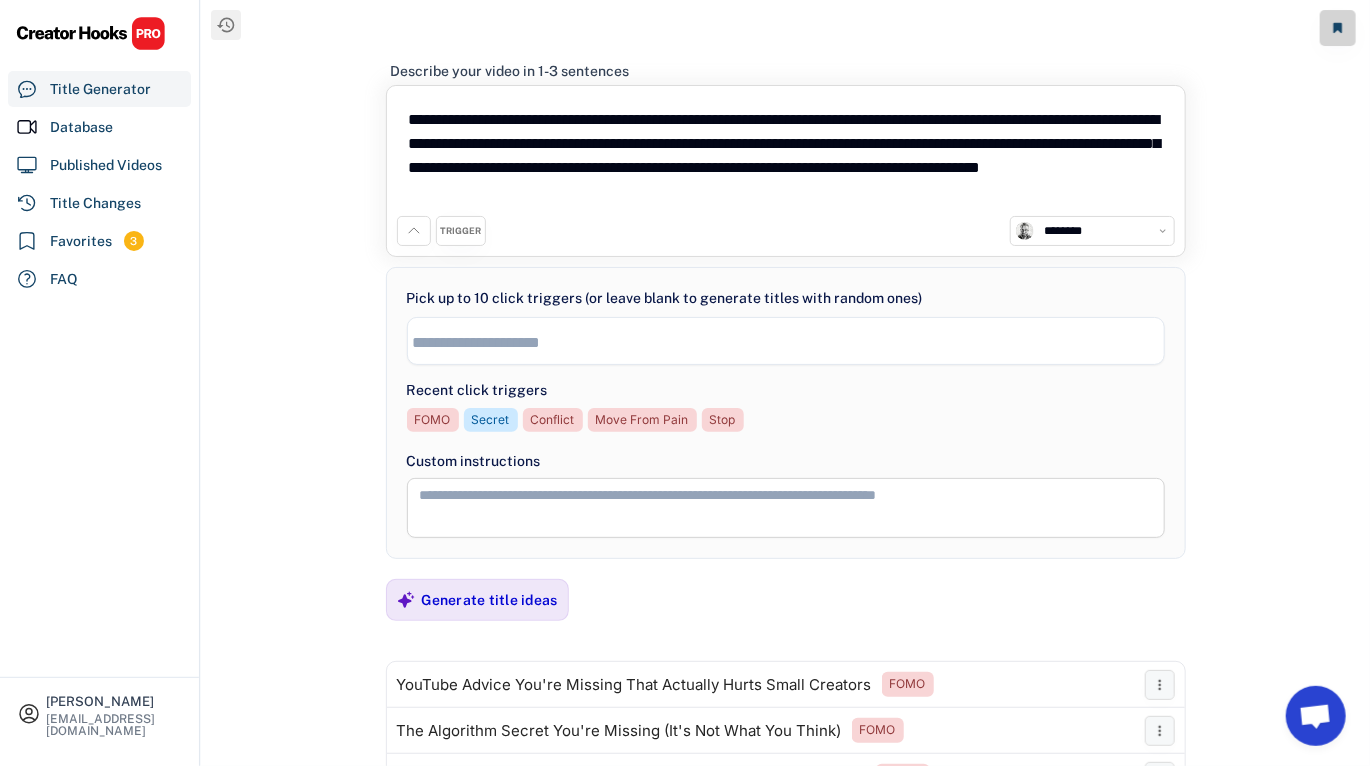 drag, startPoint x: 823, startPoint y: 195, endPoint x: 375, endPoint y: 114, distance: 455.26367 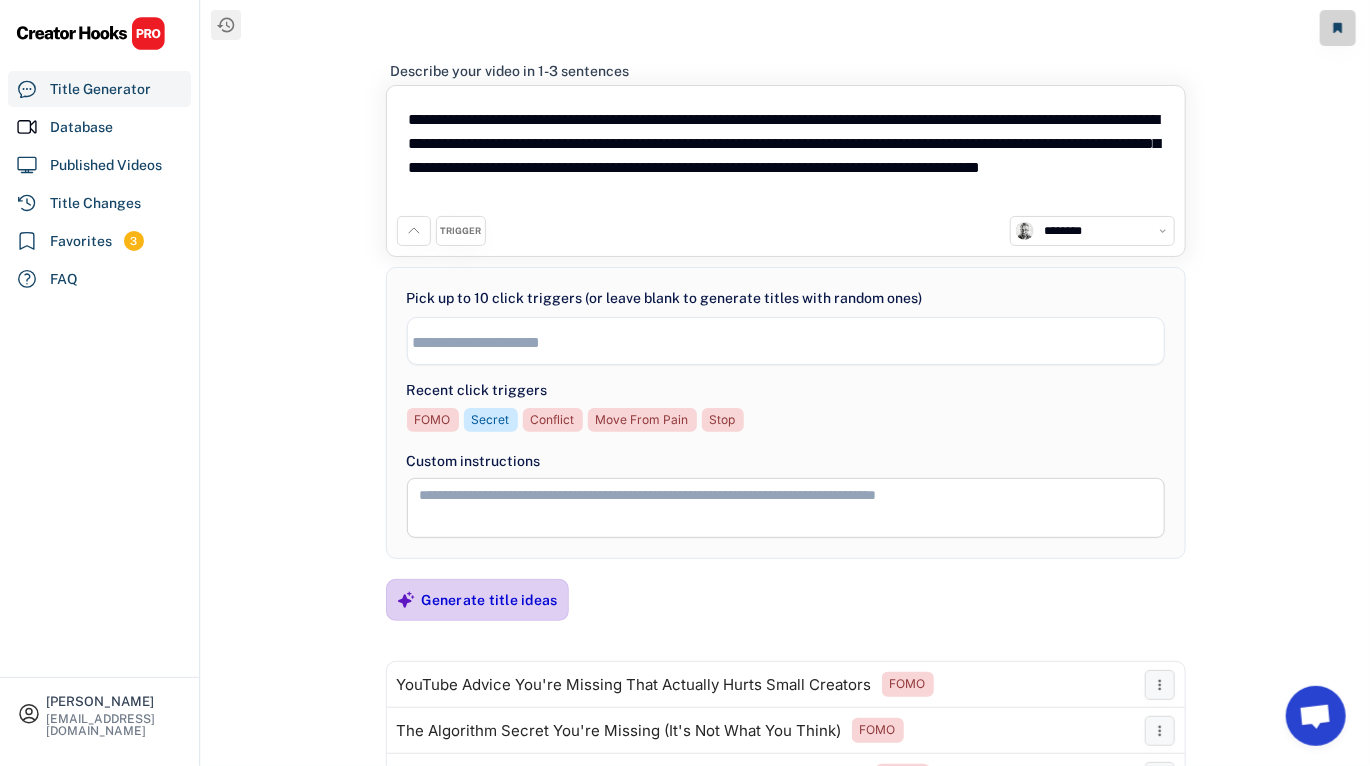 type on "**********" 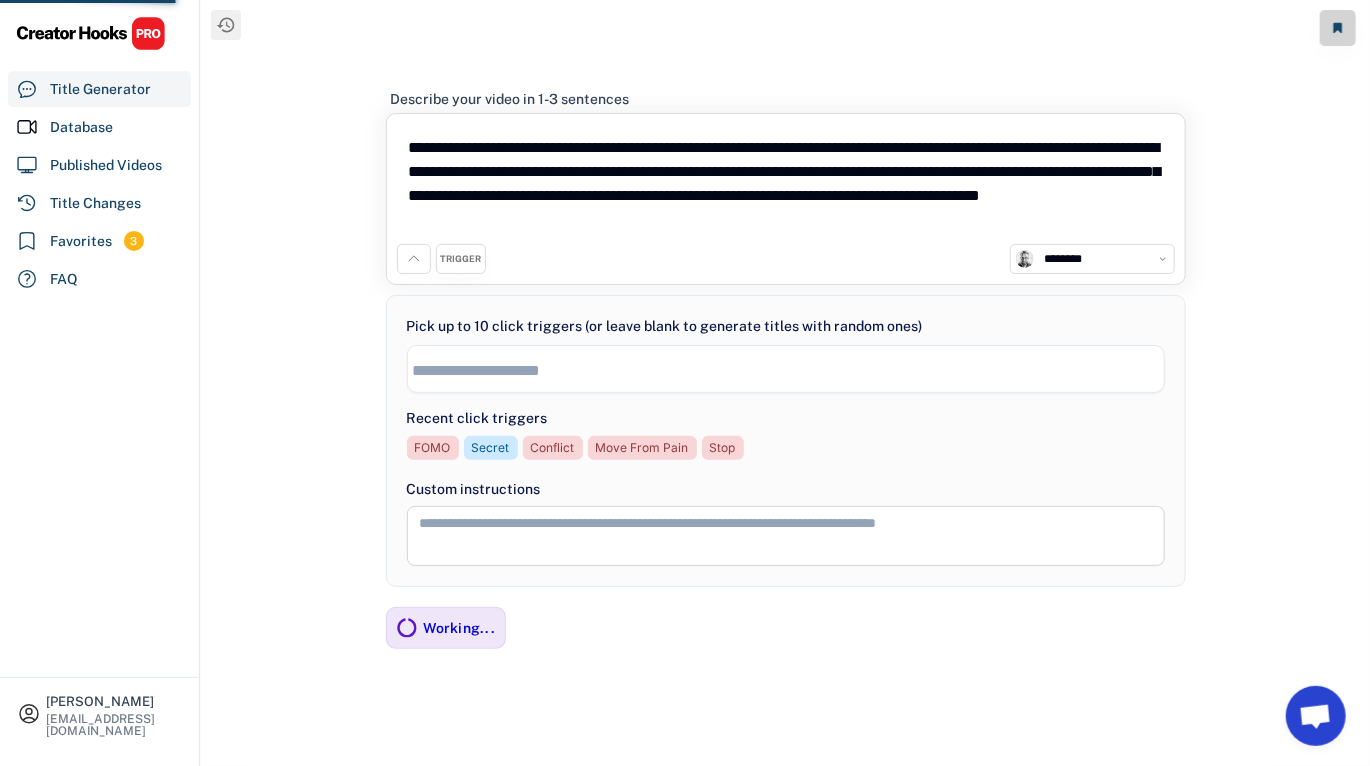 drag, startPoint x: 813, startPoint y: 225, endPoint x: 426, endPoint y: 141, distance: 396.01135 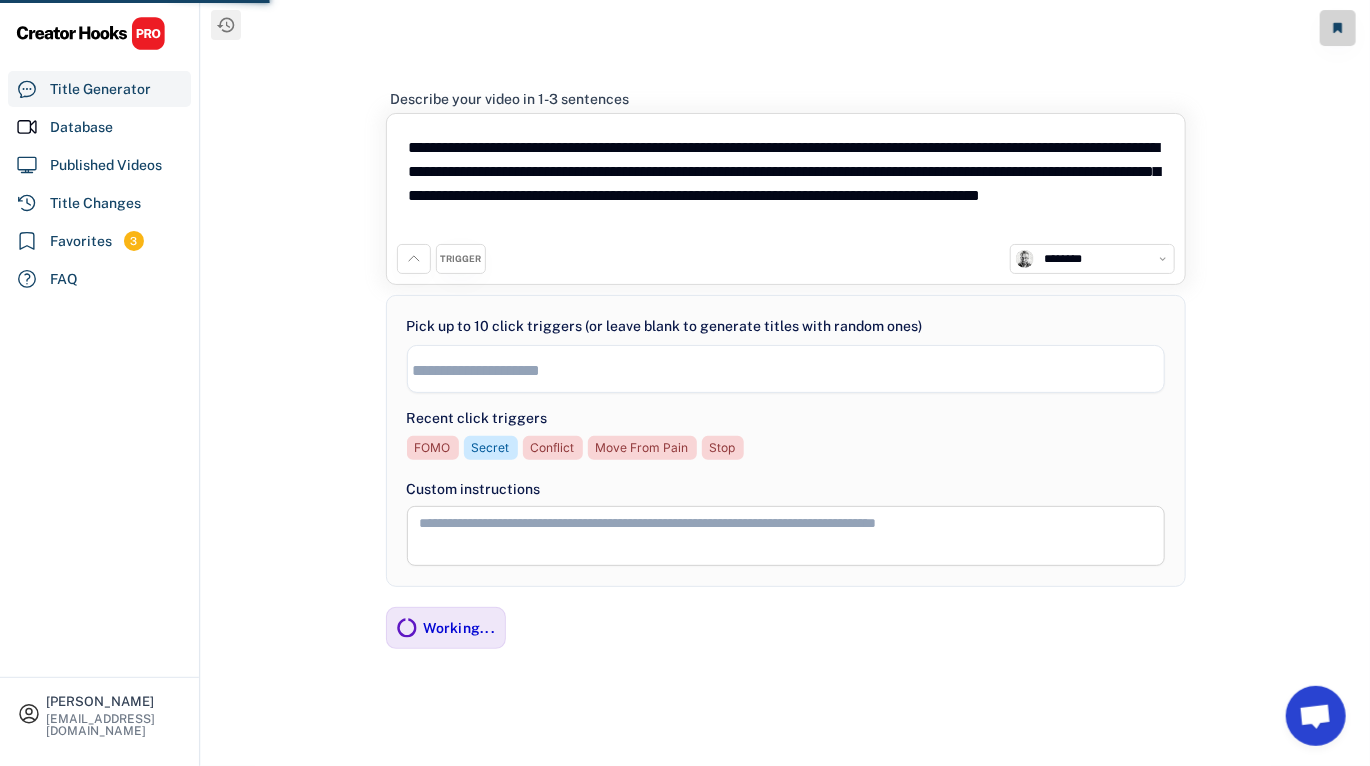 click on "**********" at bounding box center [786, 184] 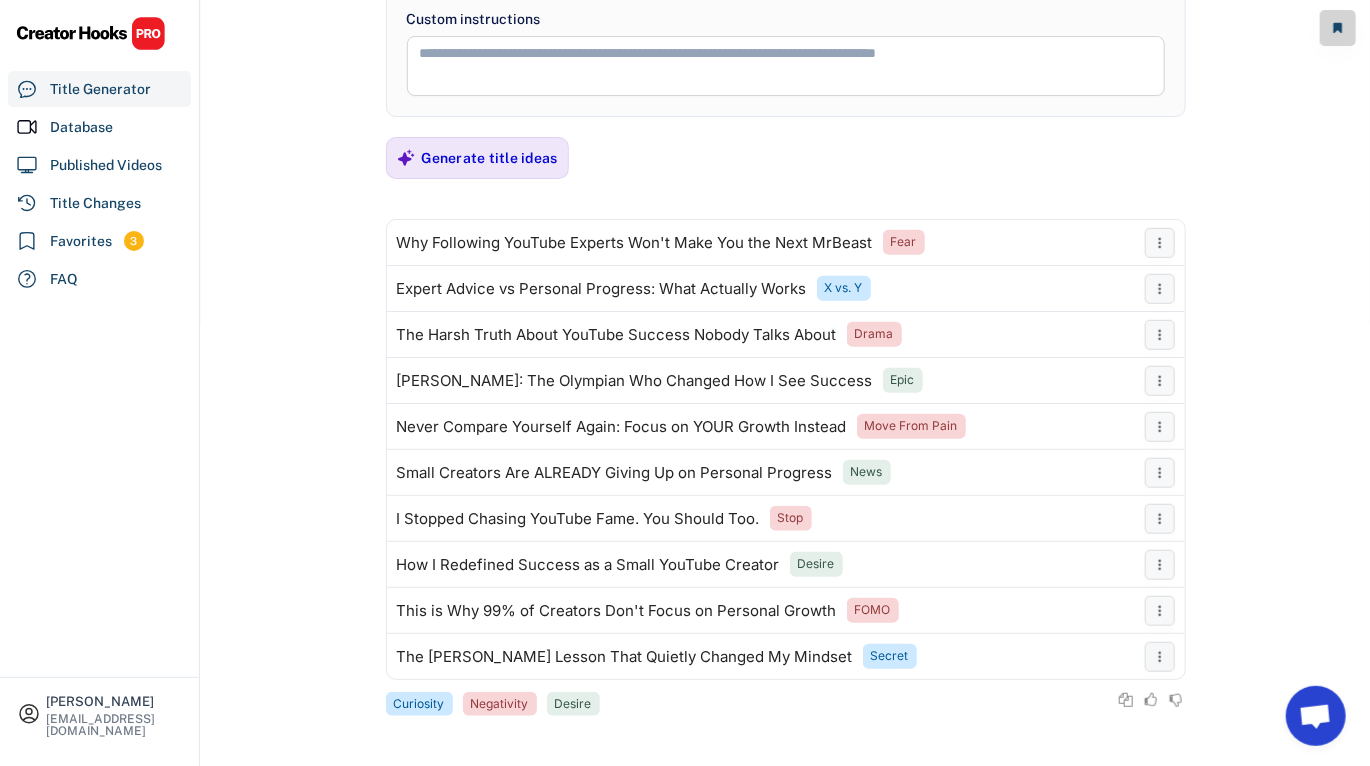 scroll, scrollTop: 0, scrollLeft: 0, axis: both 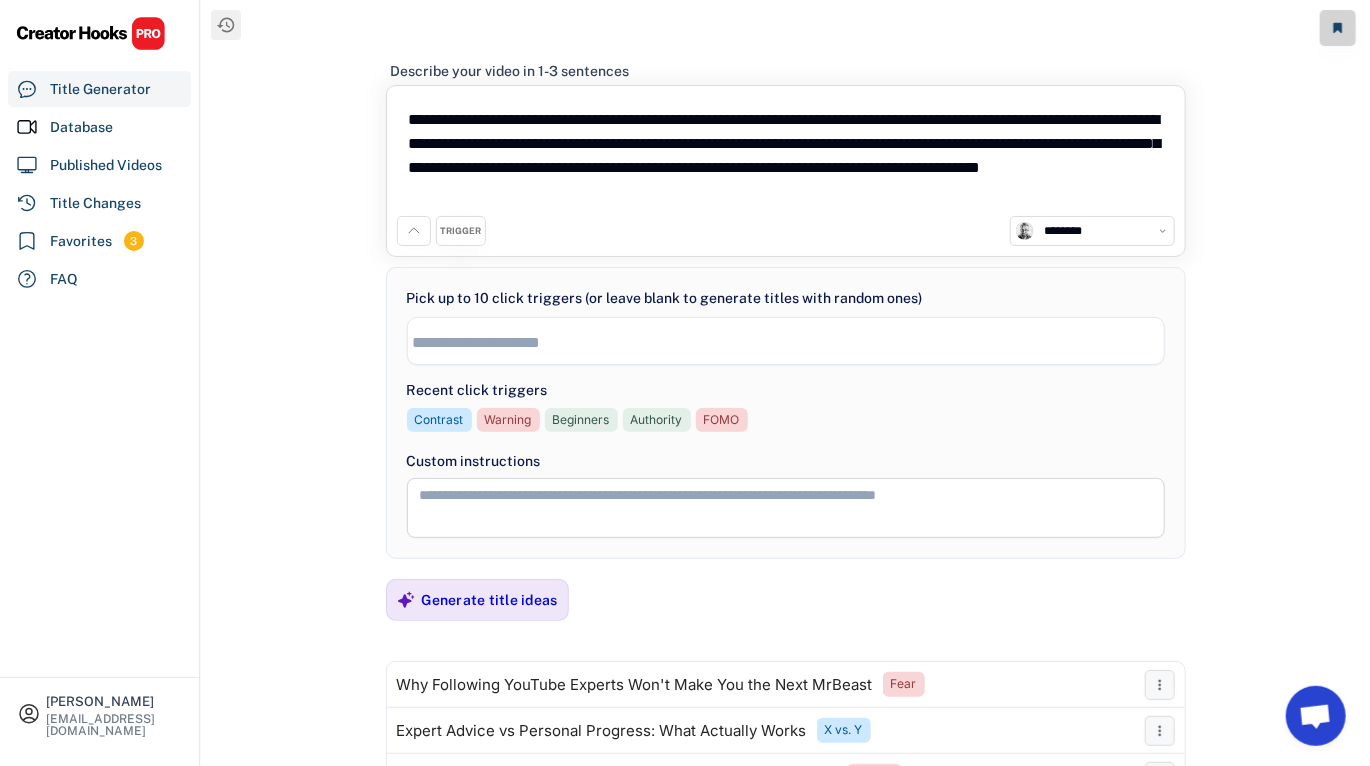 click on "**********" at bounding box center [786, 156] 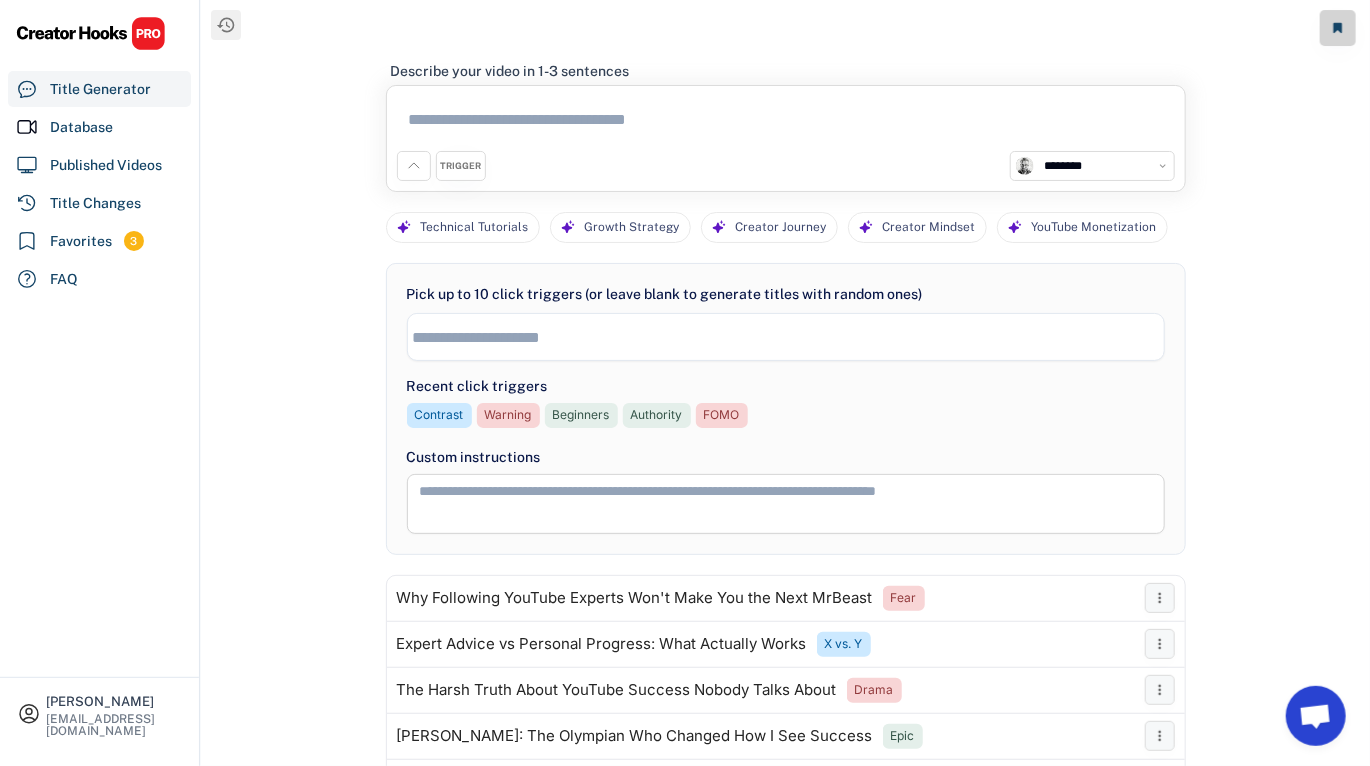 type 